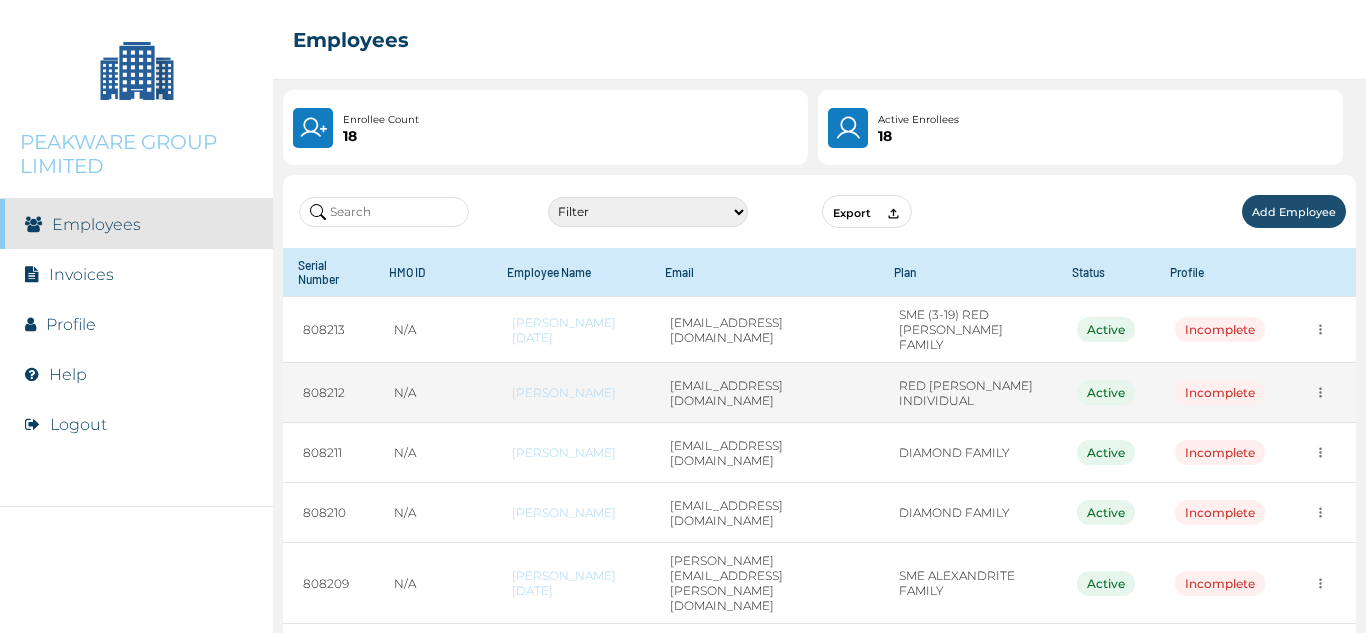 scroll, scrollTop: 0, scrollLeft: 0, axis: both 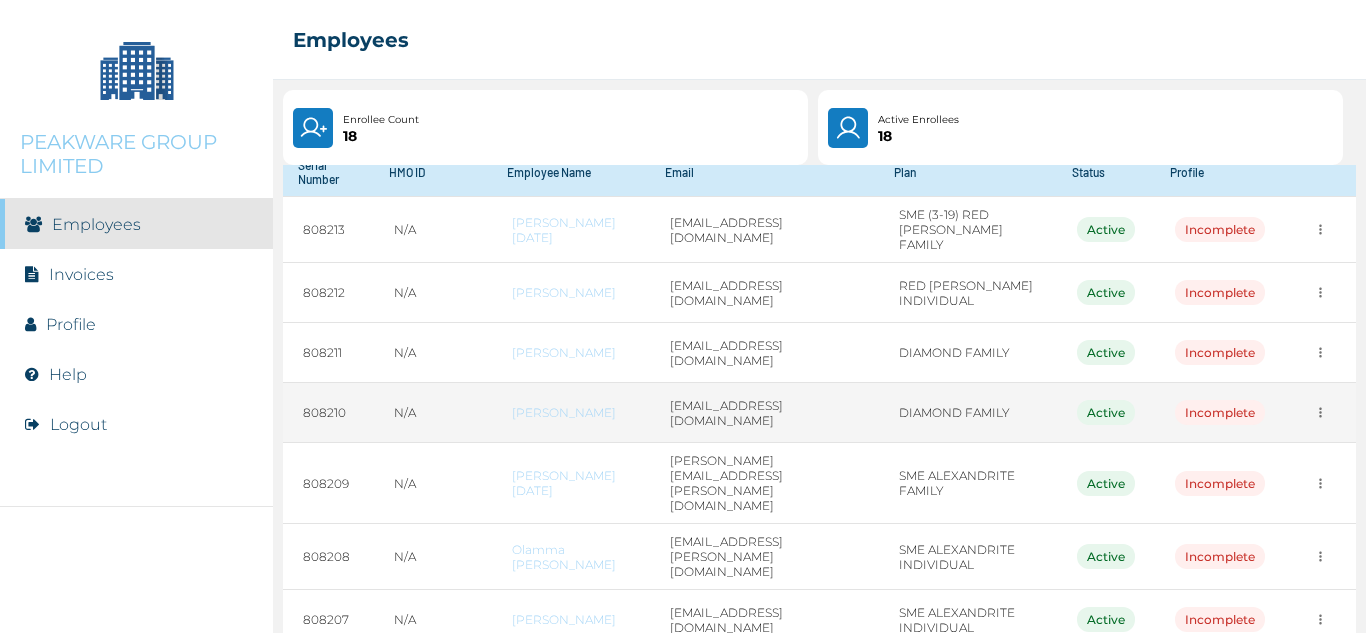click 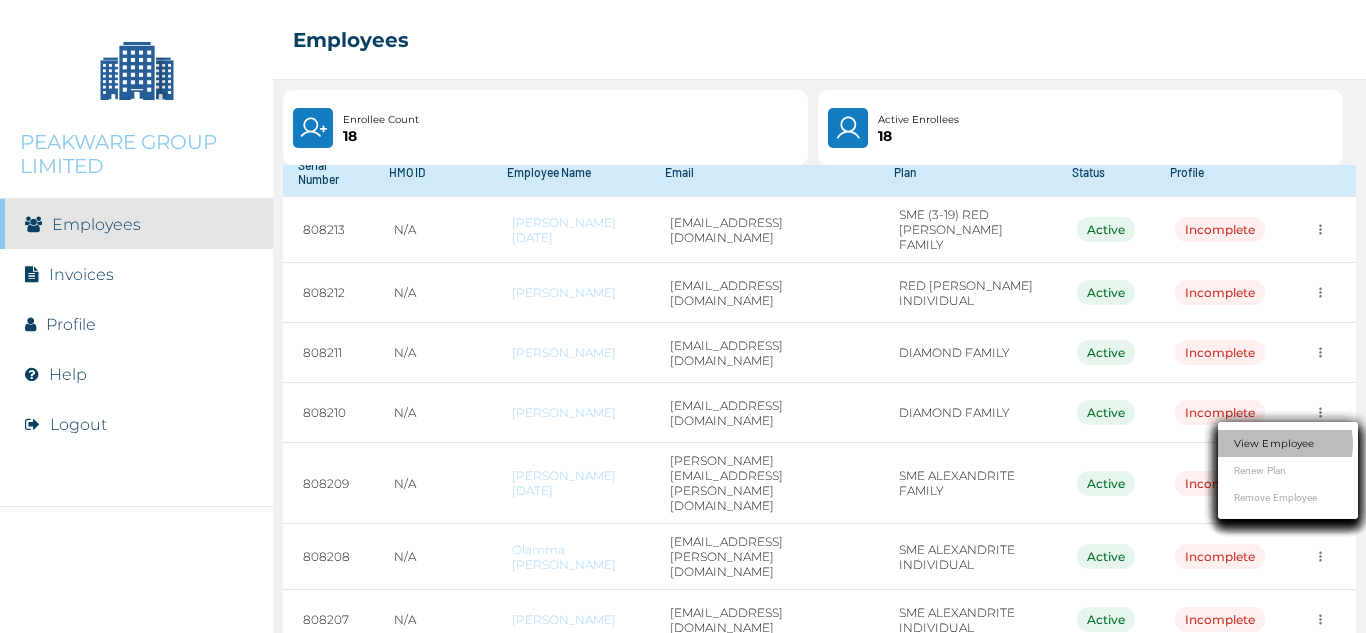 click on "View Employee" at bounding box center (1274, 443) 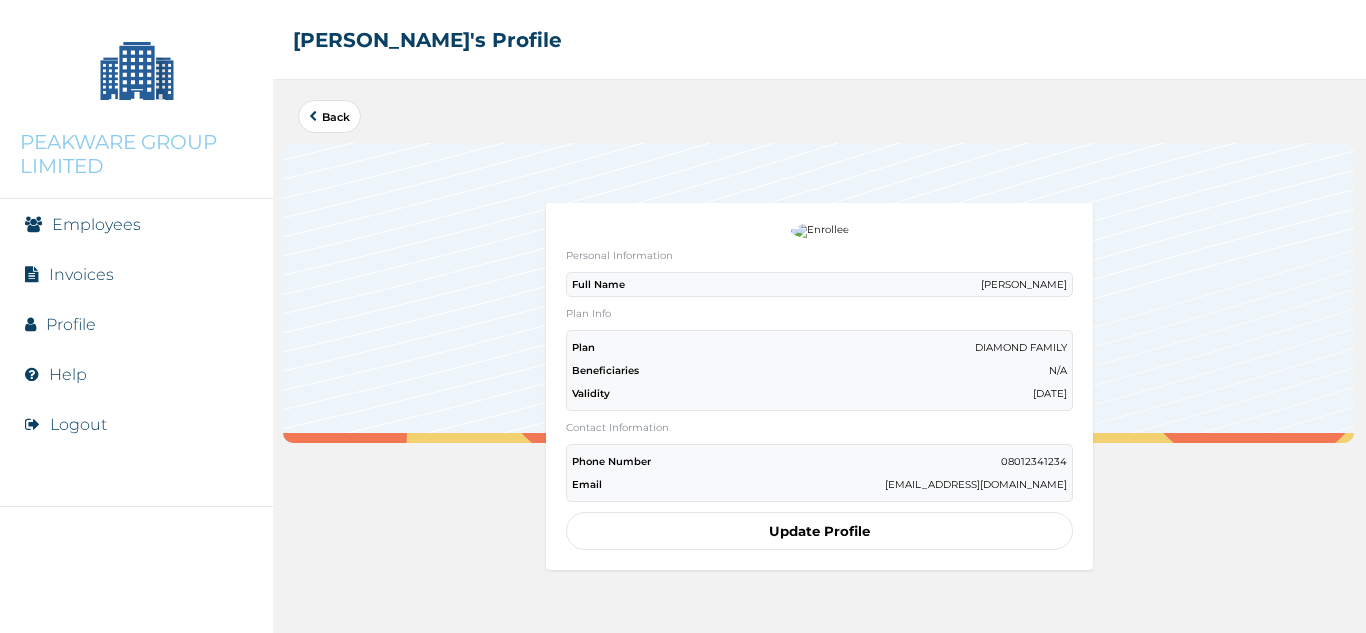 click on "Update Profile" at bounding box center (819, 531) 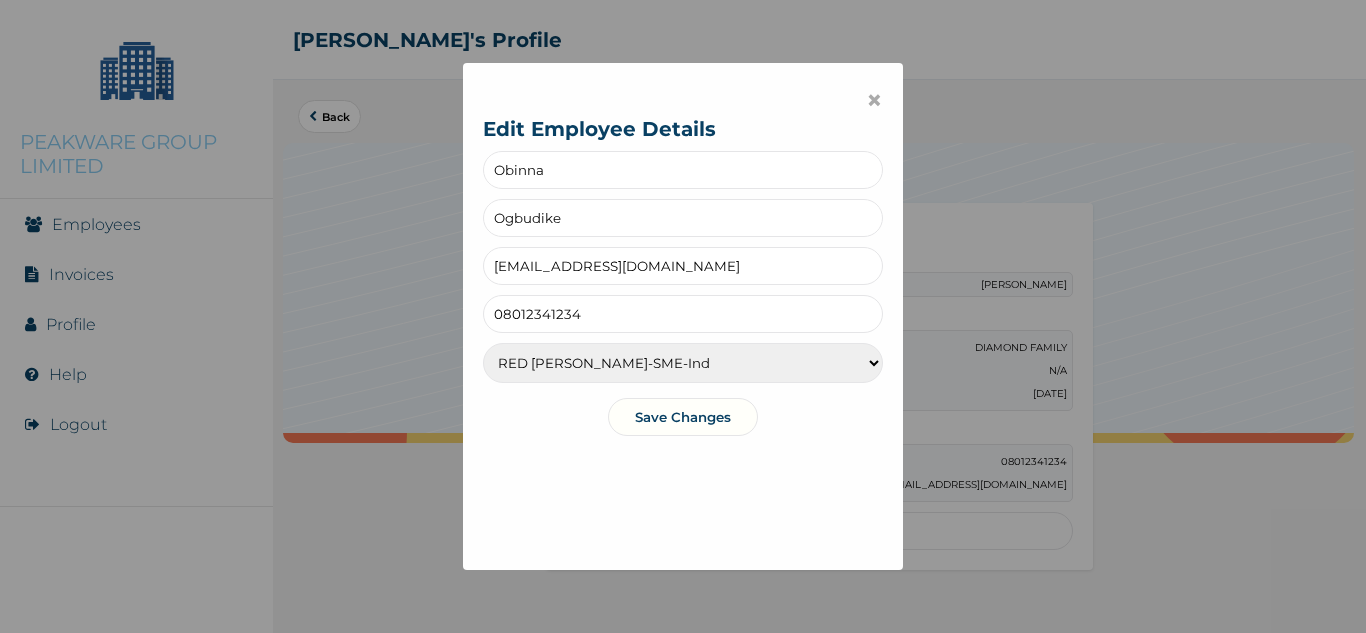 click on "[EMAIL_ADDRESS][DOMAIN_NAME]" at bounding box center [683, 266] 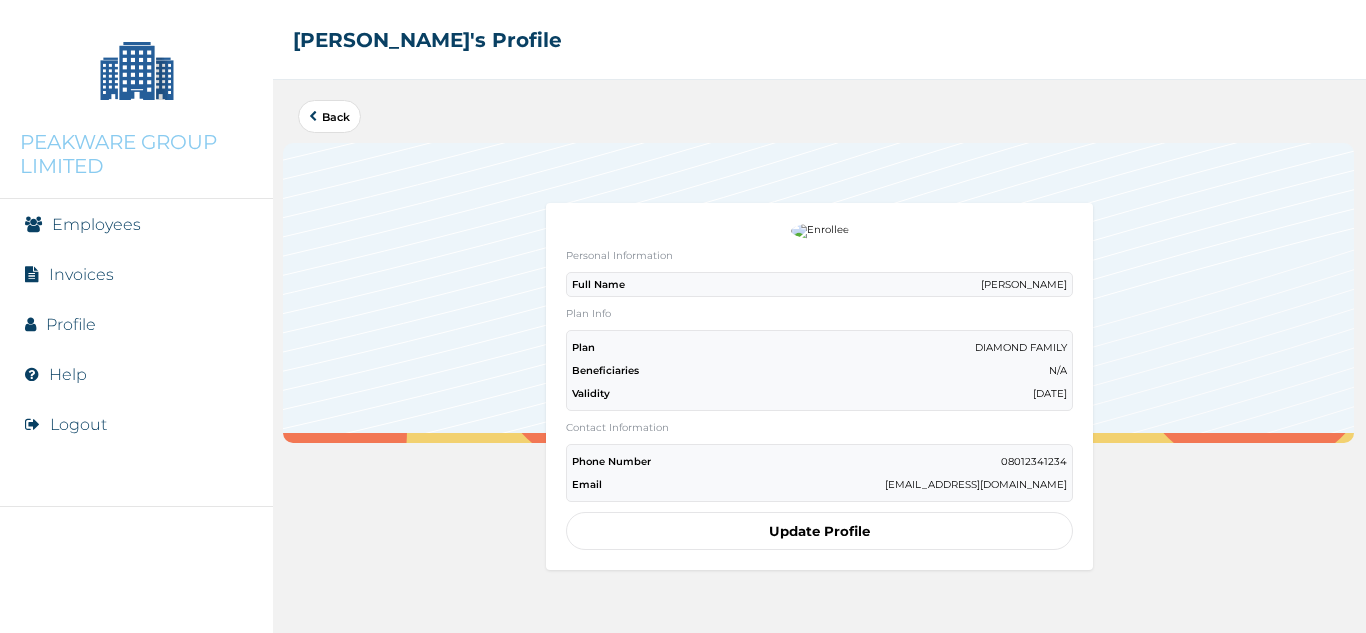 click on "Back" at bounding box center [329, 116] 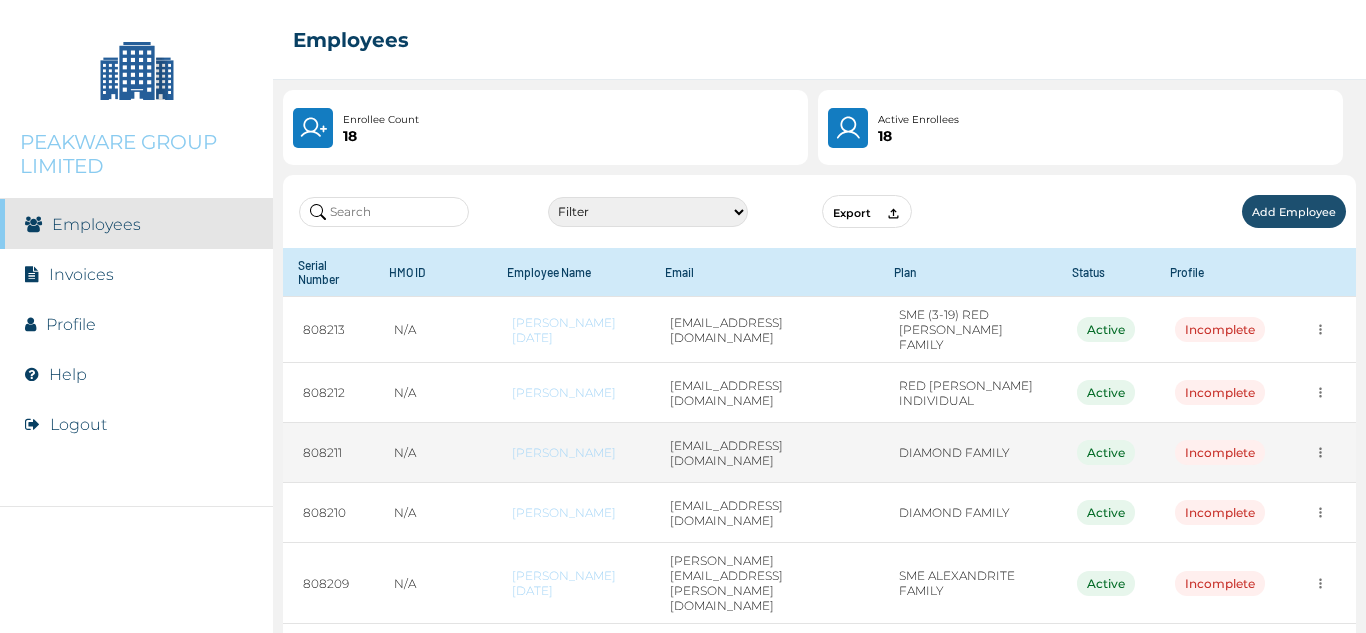 scroll, scrollTop: 100, scrollLeft: 0, axis: vertical 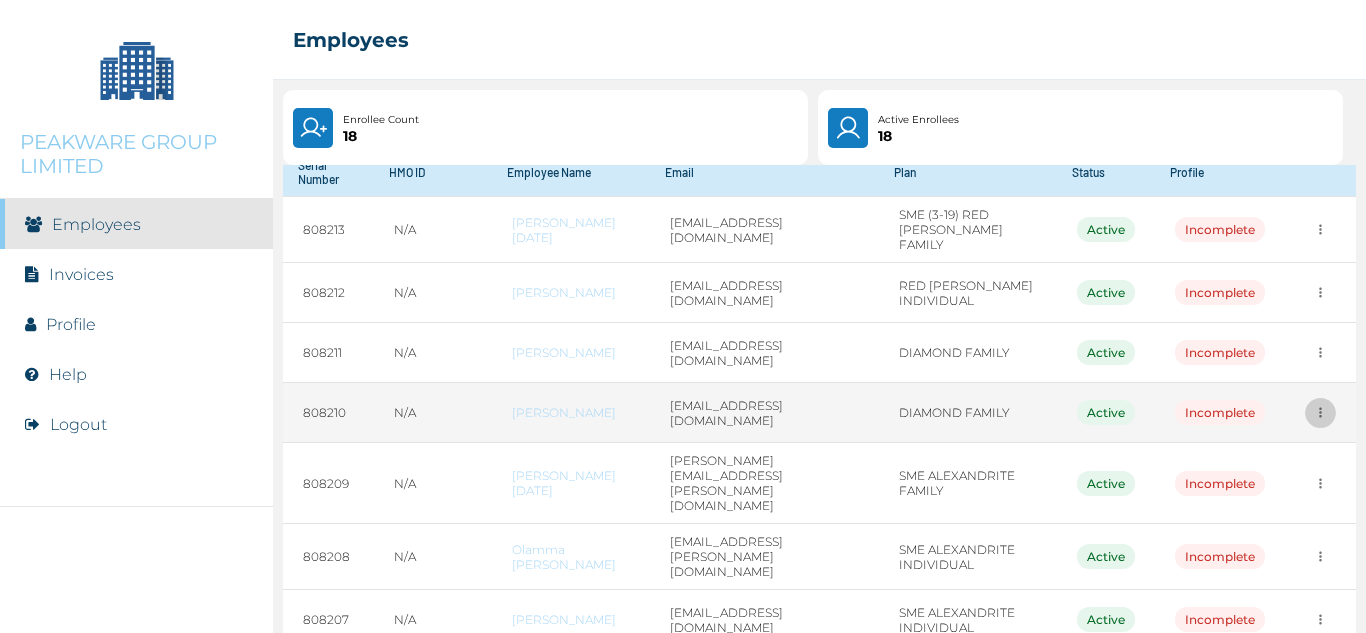 click 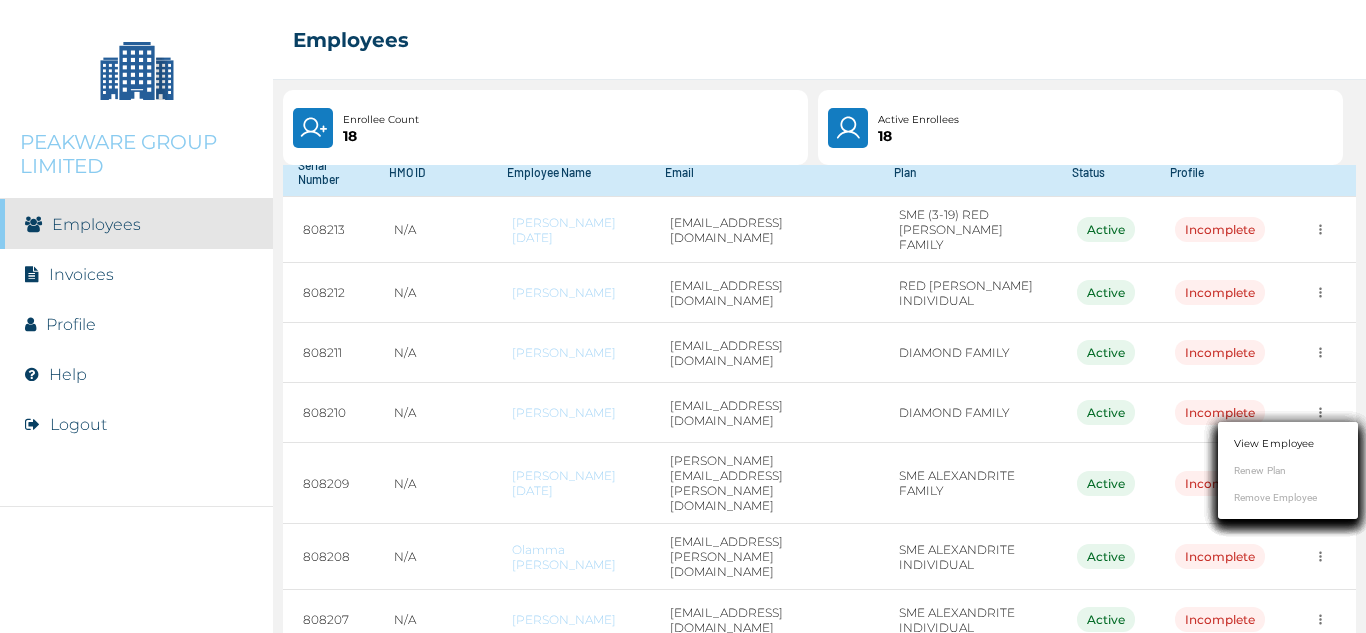 click at bounding box center [683, 316] 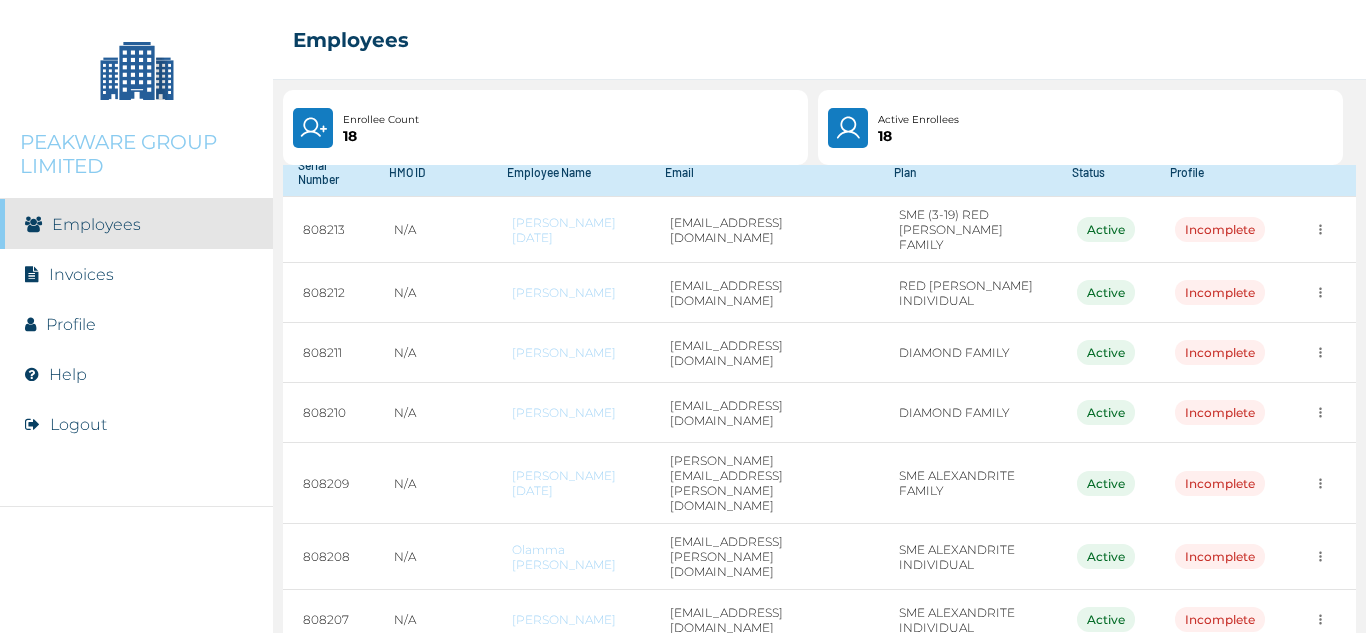 click on "Active" at bounding box center [1106, 412] 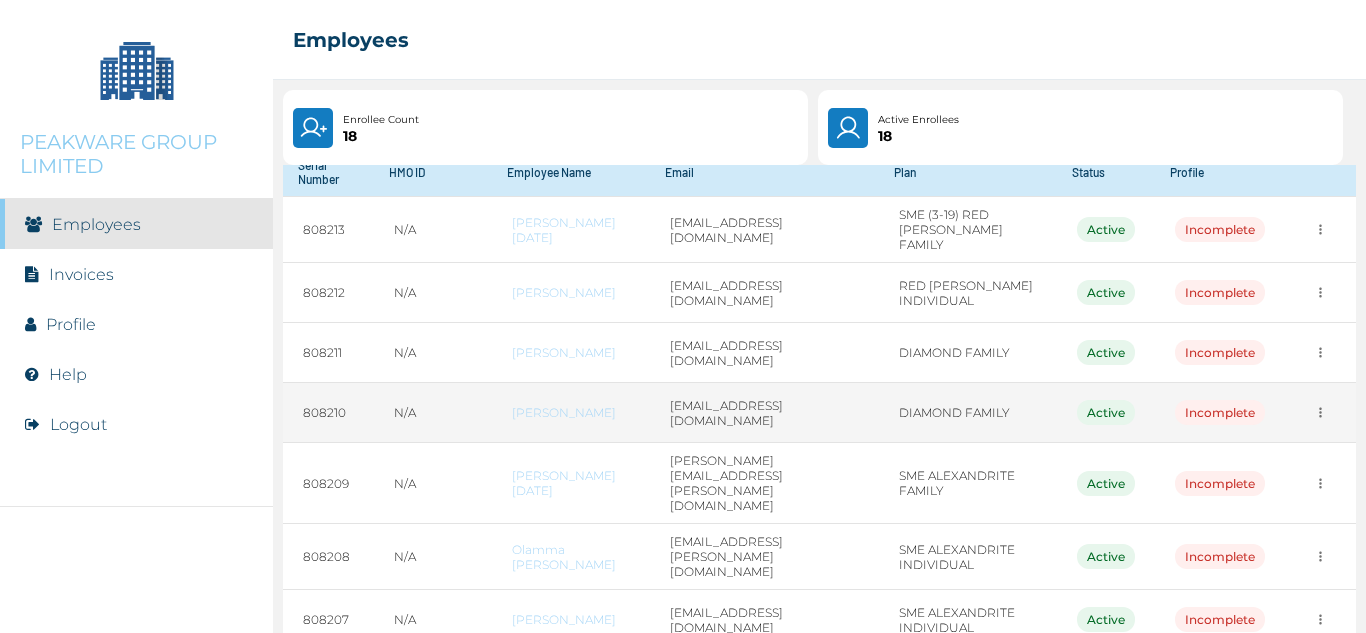 click on "Incomplete" at bounding box center (1220, 412) 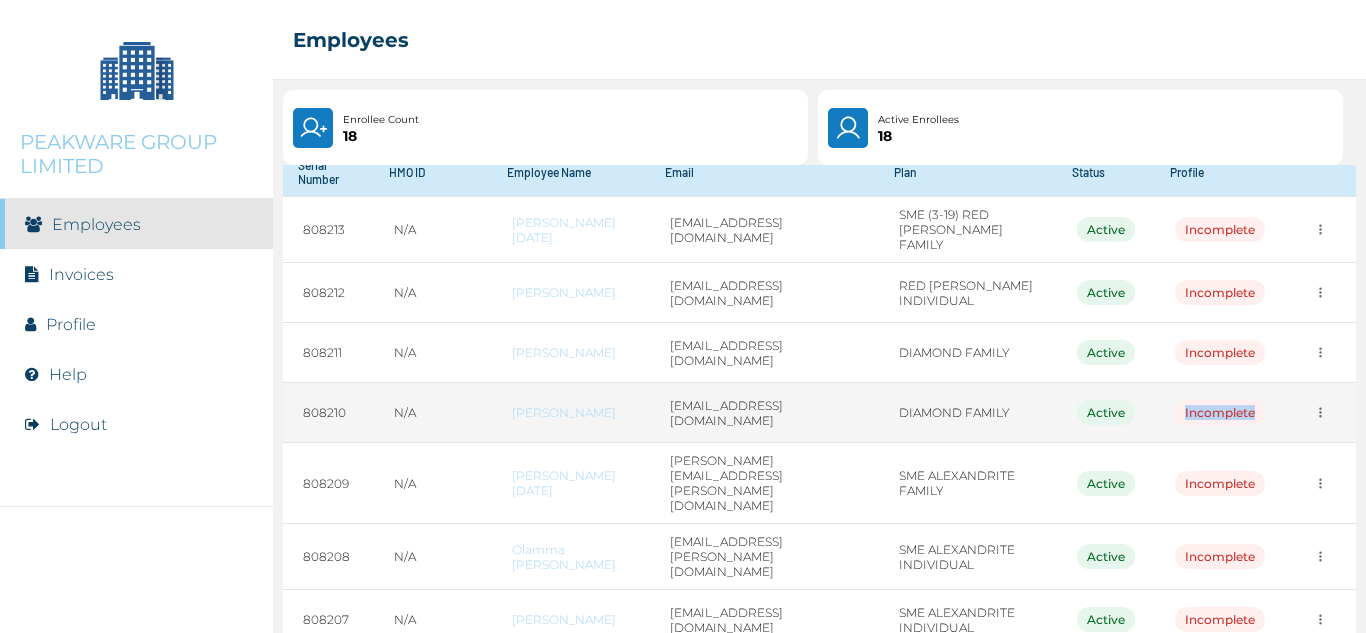 click on "Incomplete" at bounding box center [1220, 412] 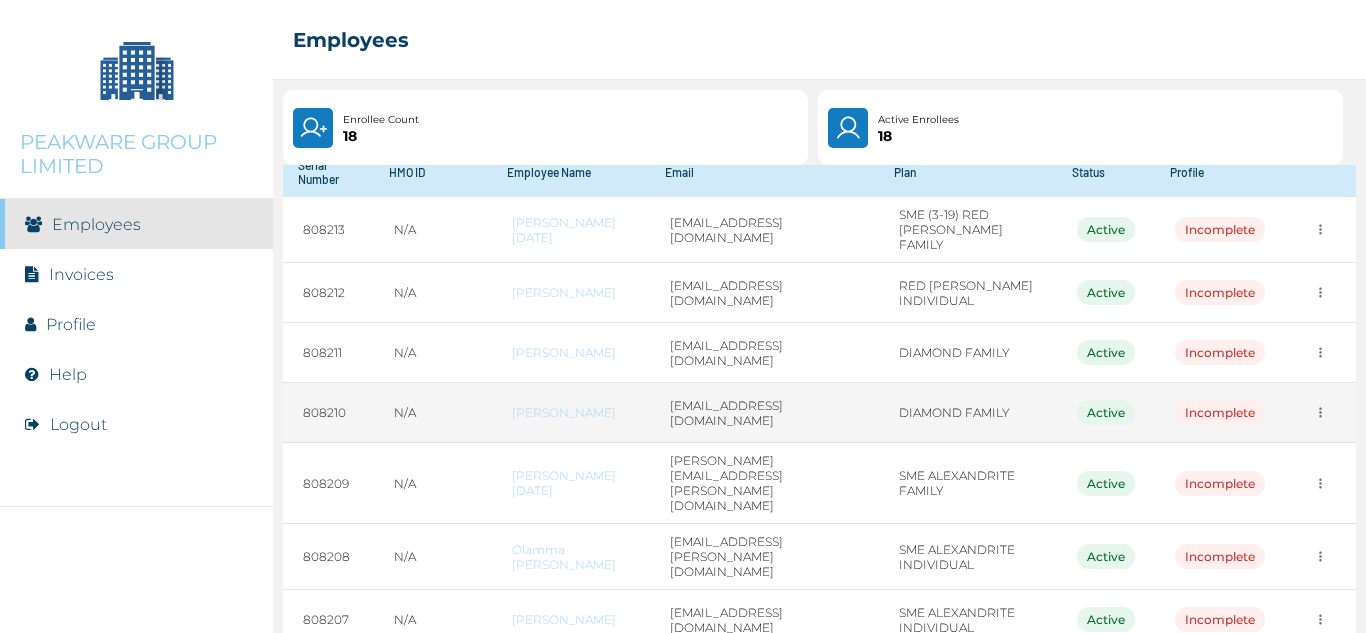 click on "N/A" at bounding box center (433, 413) 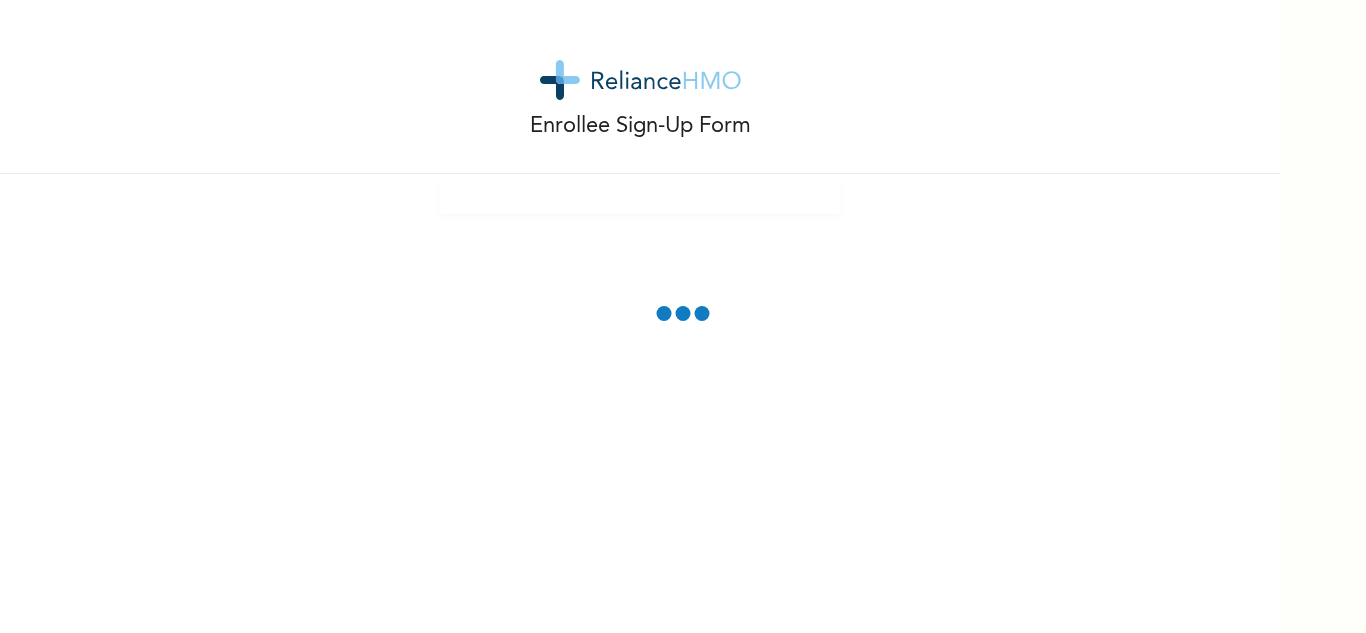 scroll, scrollTop: 0, scrollLeft: 0, axis: both 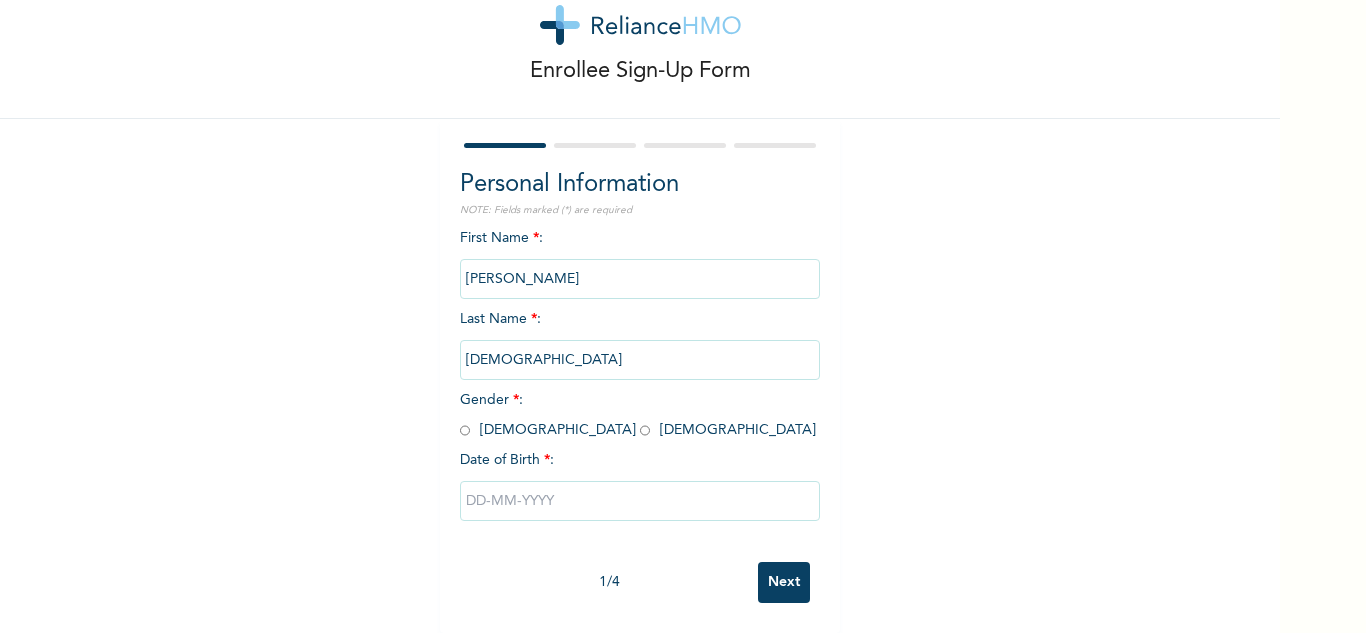 click at bounding box center (645, 430) 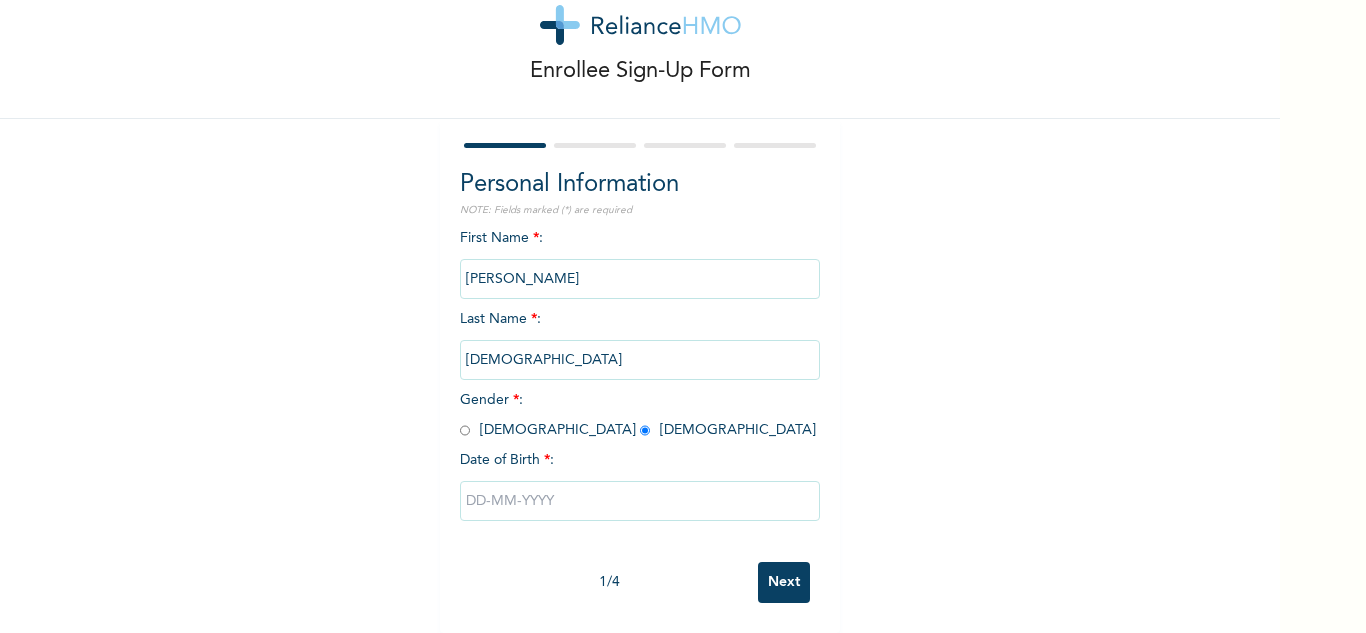 radio on "true" 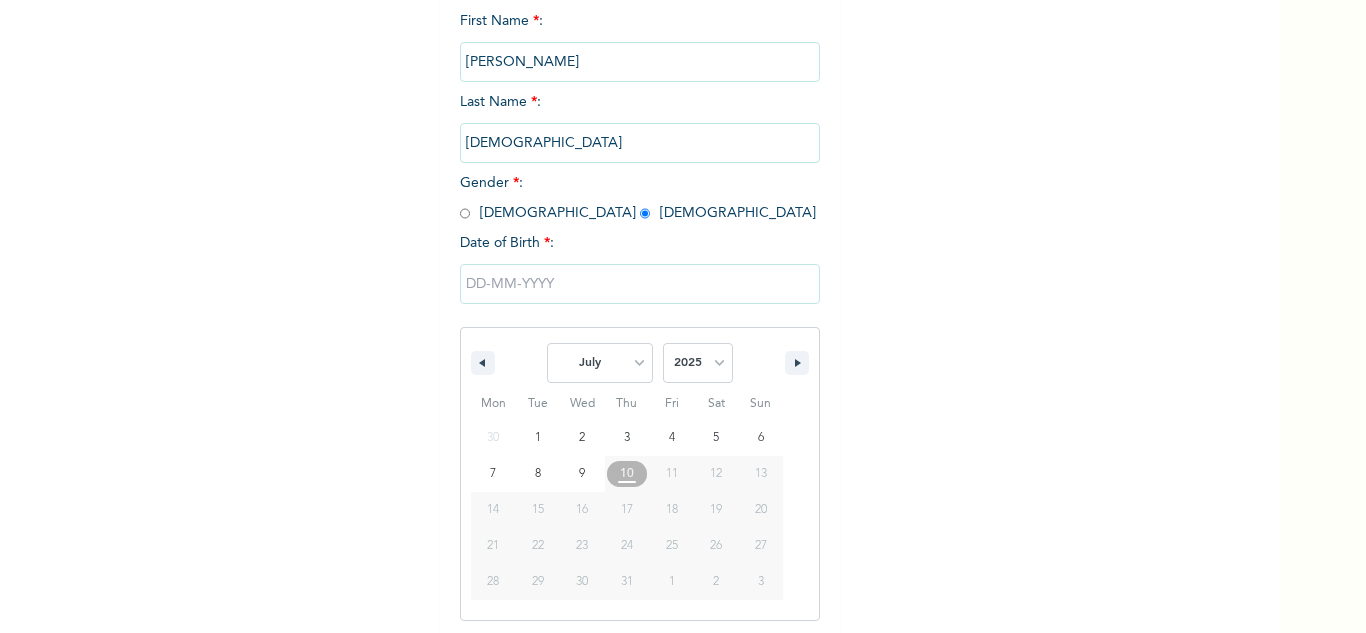 scroll, scrollTop: 276, scrollLeft: 0, axis: vertical 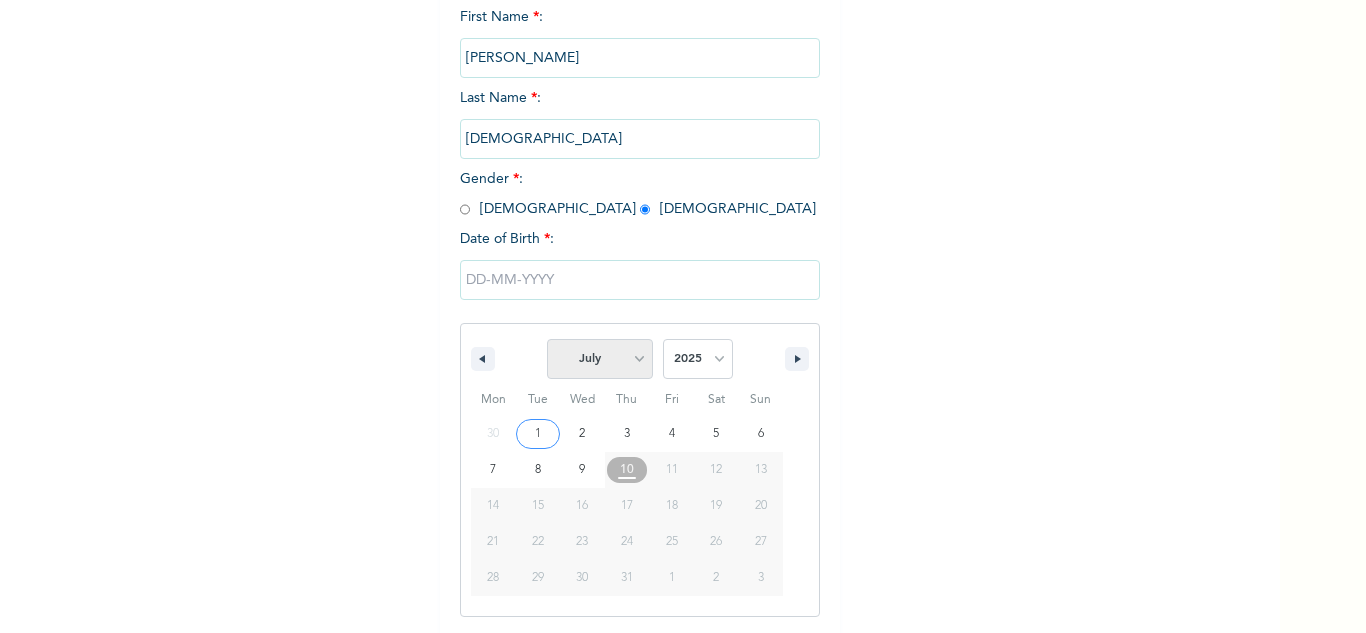 click on "January February March April May June July August September October November December" at bounding box center [600, 359] 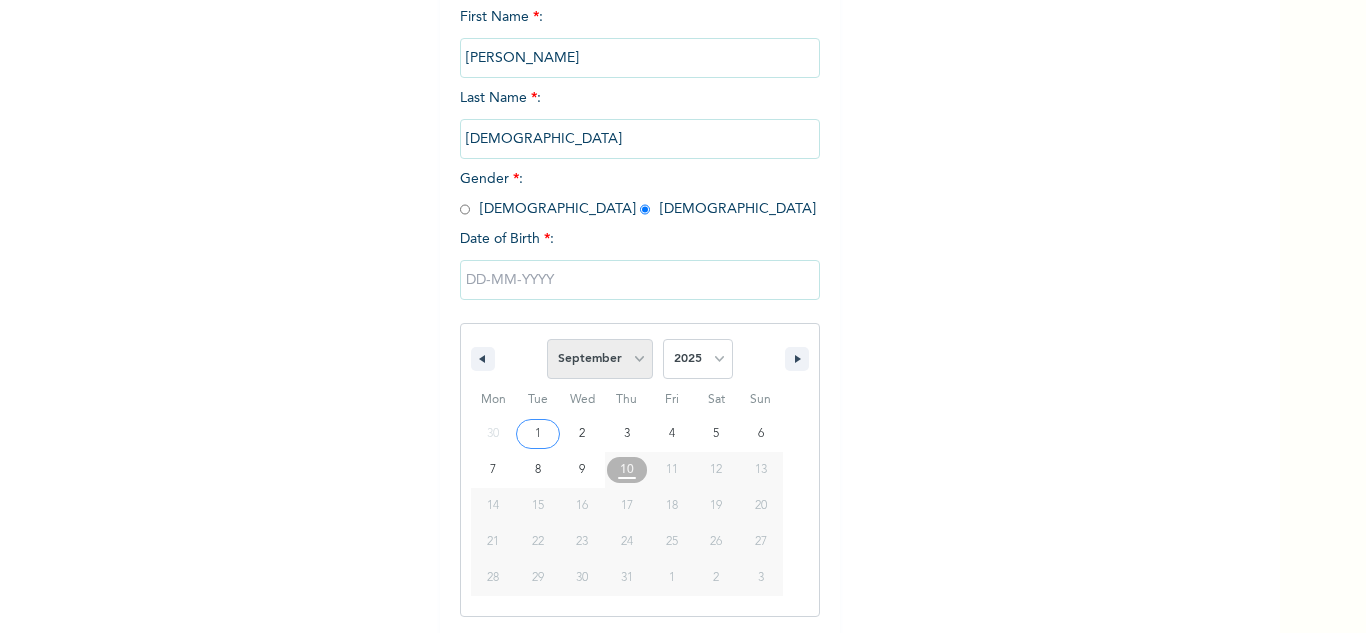 click on "January February March April May June July August September October November December" at bounding box center (600, 359) 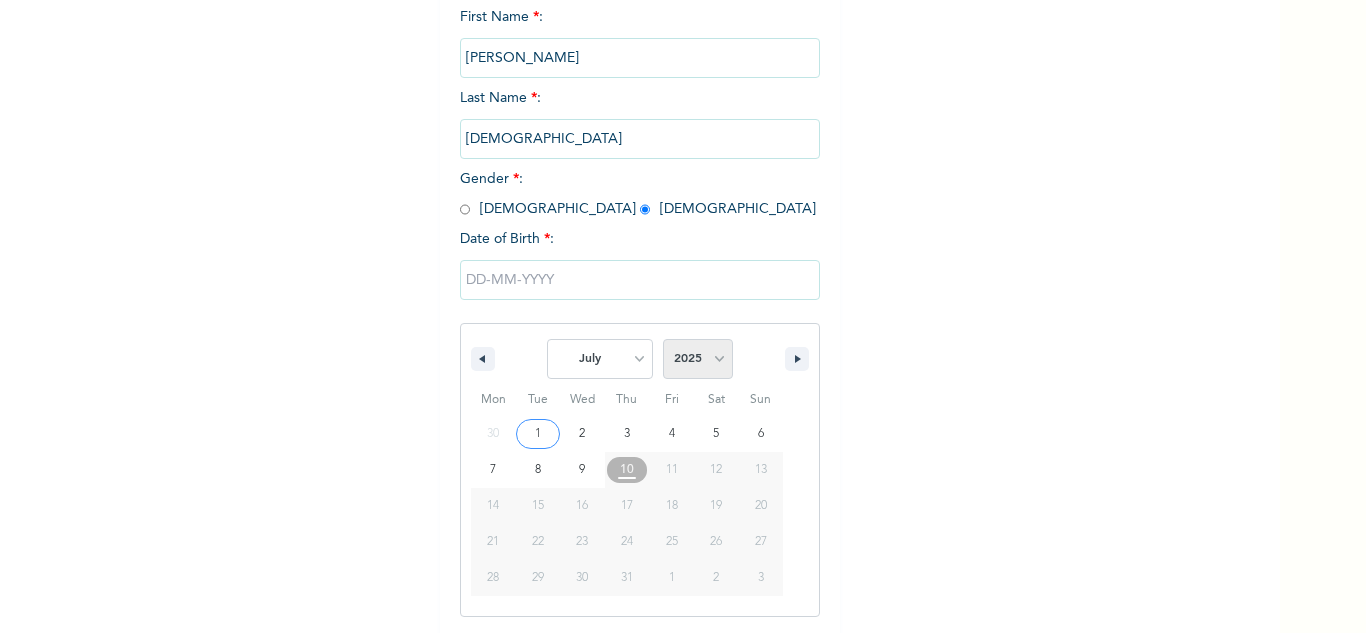click on "2025 2024 2023 2022 2021 2020 2019 2018 2017 2016 2015 2014 2013 2012 2011 2010 2009 2008 2007 2006 2005 2004 2003 2002 2001 2000 1999 1998 1997 1996 1995 1994 1993 1992 1991 1990 1989 1988 1987 1986 1985 1984 1983 1982 1981 1980 1979 1978 1977 1976 1975 1974 1973 1972 1971 1970 1969 1968 1967 1966 1965 1964 1963 1962 1961 1960" at bounding box center (698, 359) 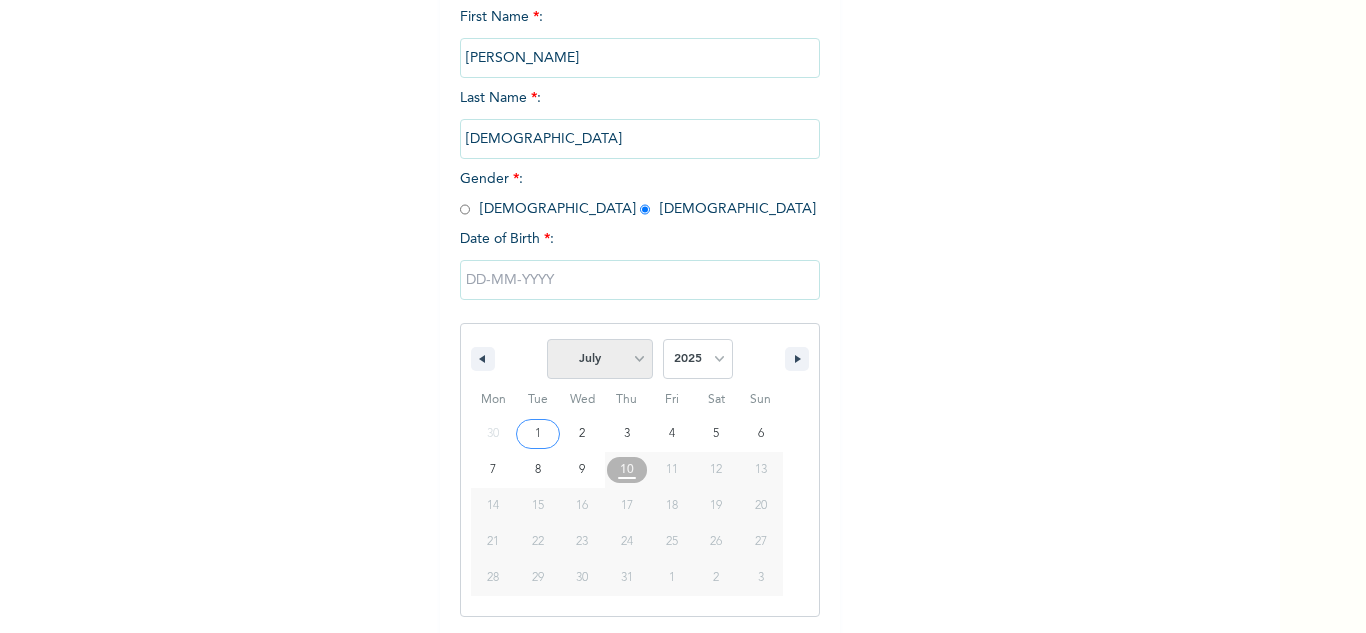 click on "January February March April May June July August September October November December" at bounding box center (600, 359) 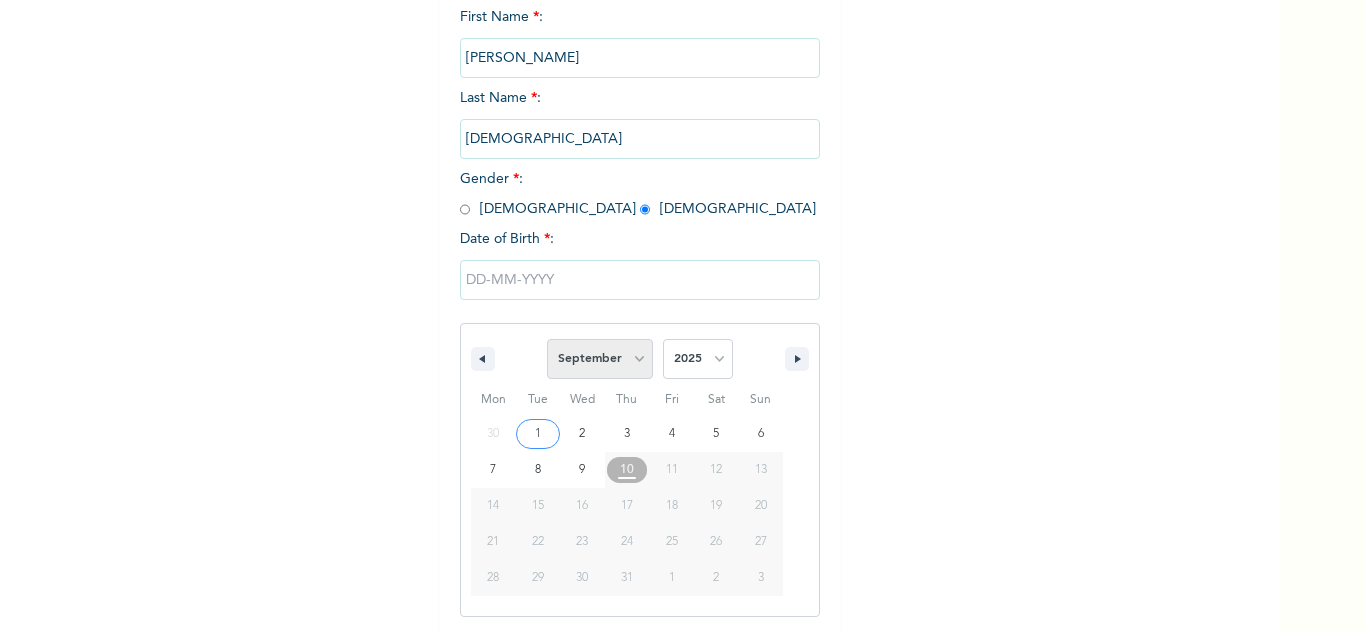 click on "January February March April May June July August September October November December" at bounding box center [600, 359] 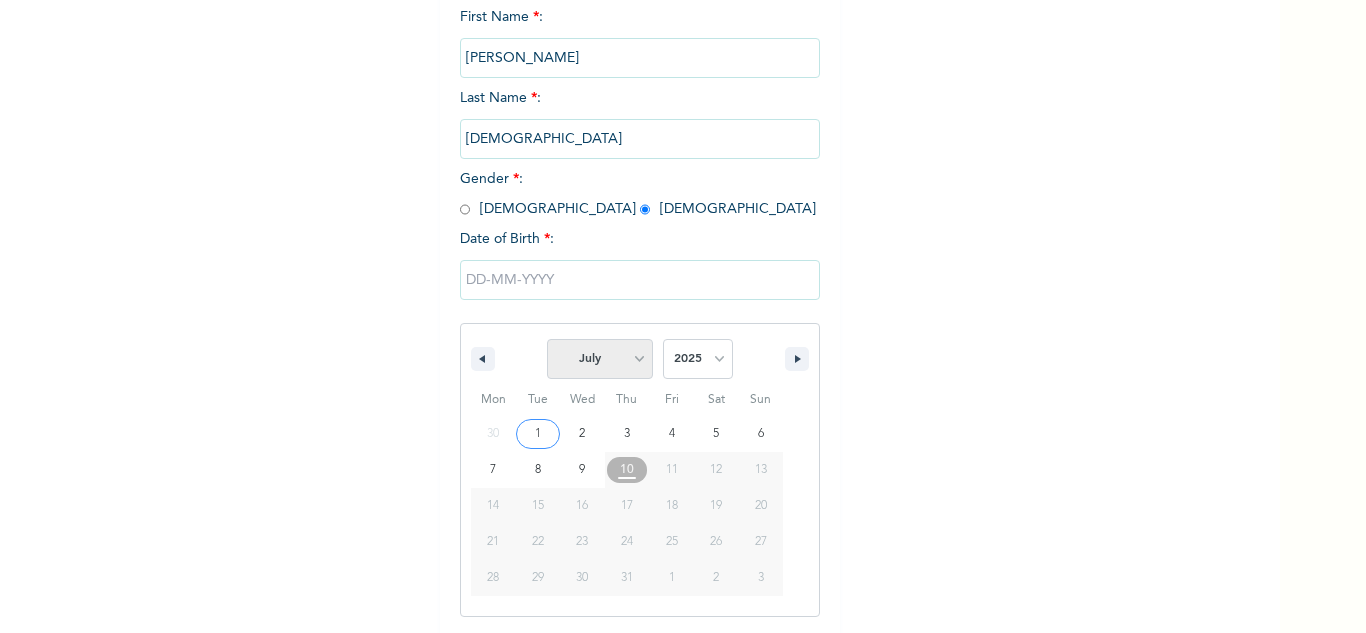click on "January February March April May June July August September October November December" at bounding box center (600, 359) 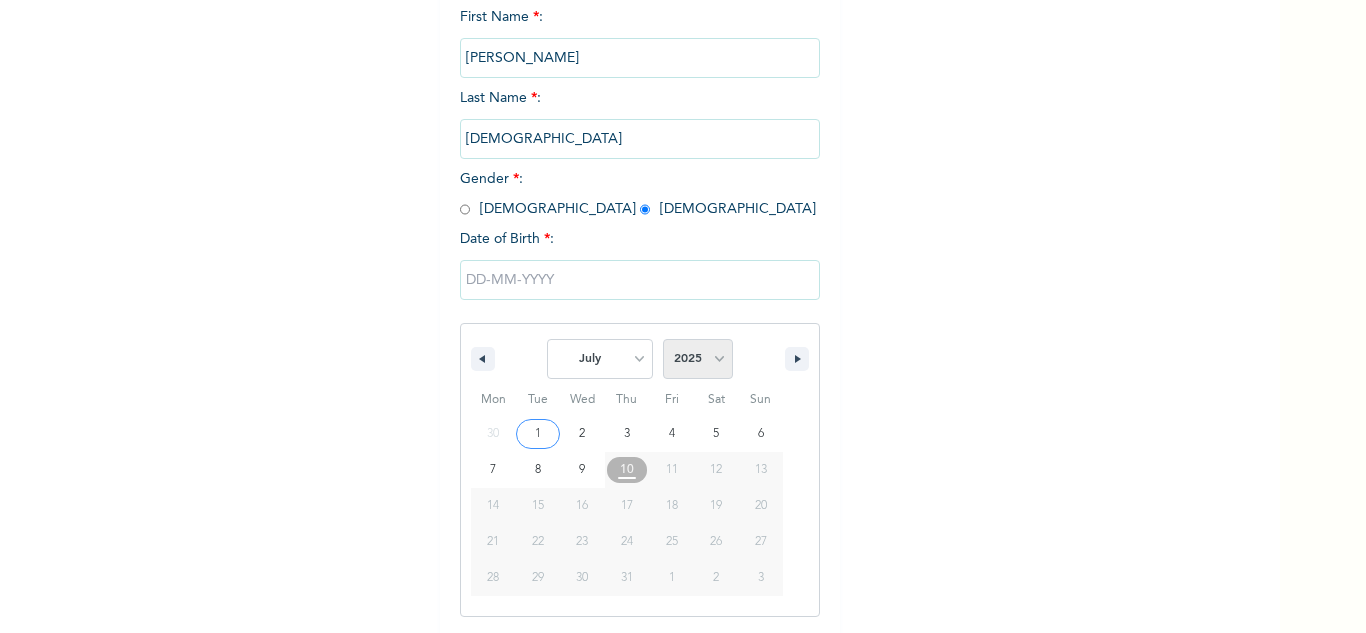 click on "2025 2024 2023 2022 2021 2020 2019 2018 2017 2016 2015 2014 2013 2012 2011 2010 2009 2008 2007 2006 2005 2004 2003 2002 2001 2000 1999 1998 1997 1996 1995 1994 1993 1992 1991 1990 1989 1988 1987 1986 1985 1984 1983 1982 1981 1980 1979 1978 1977 1976 1975 1974 1973 1972 1971 1970 1969 1968 1967 1966 1965 1964 1963 1962 1961 1960" at bounding box center [698, 359] 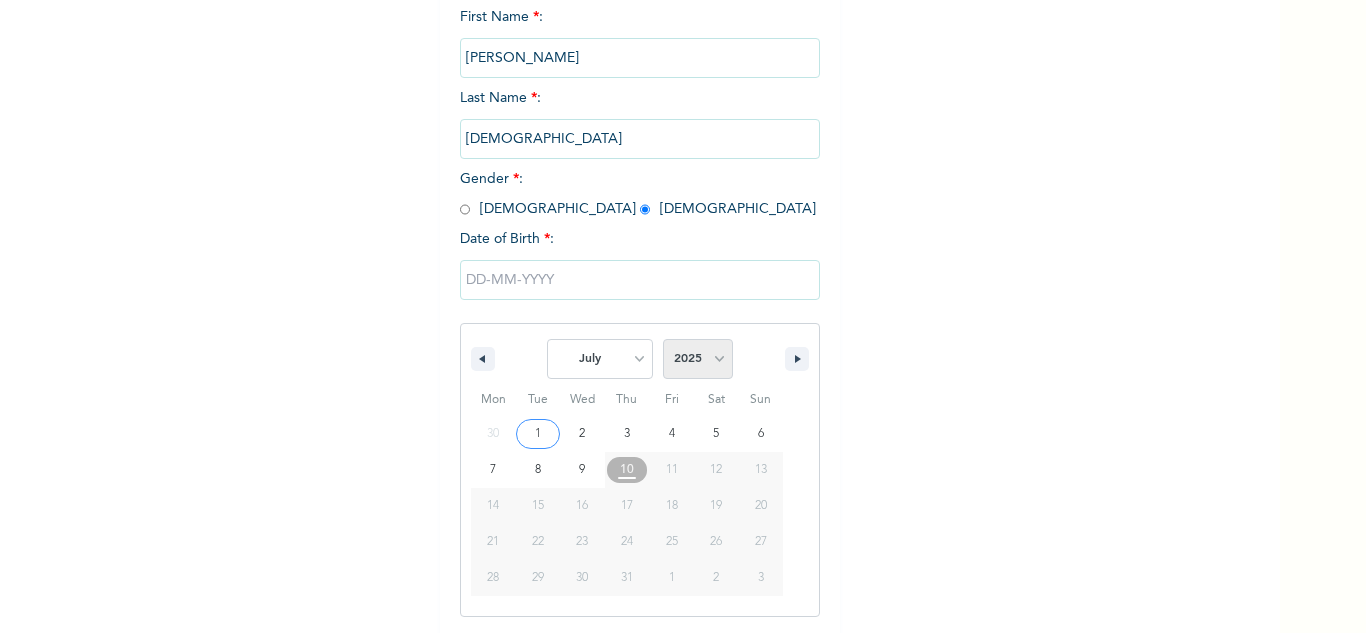 select on "1999" 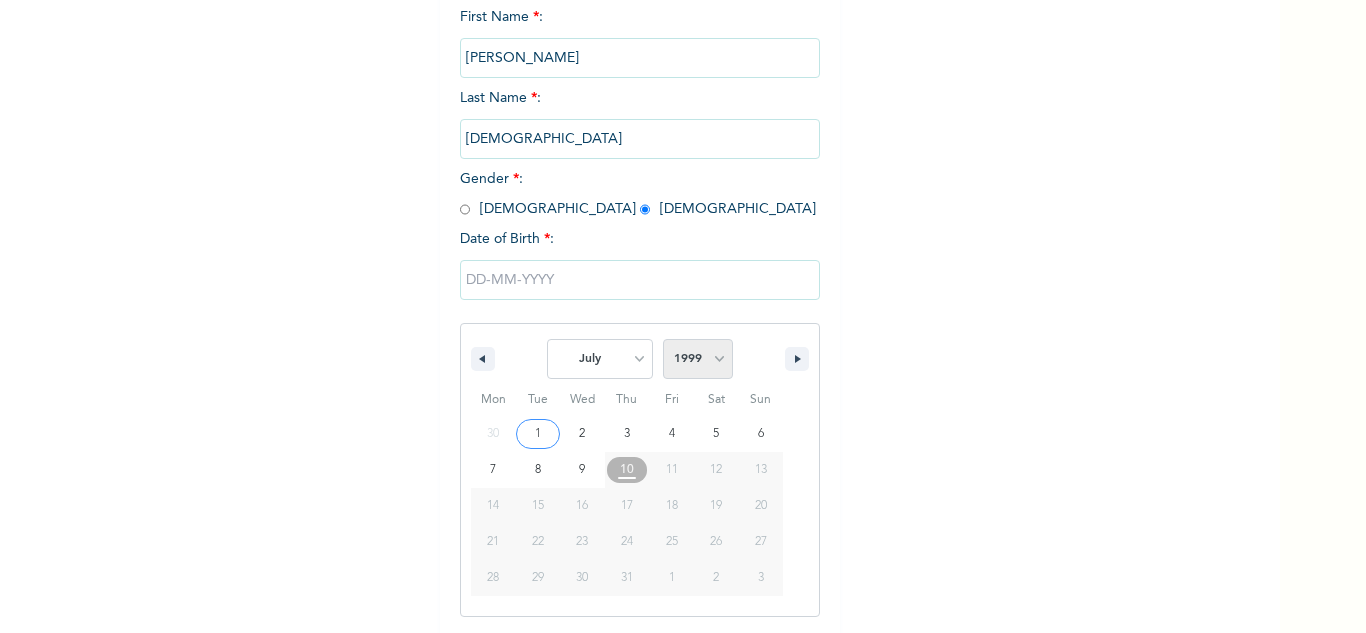 click on "2025 2024 2023 2022 2021 2020 2019 2018 2017 2016 2015 2014 2013 2012 2011 2010 2009 2008 2007 2006 2005 2004 2003 2002 2001 2000 1999 1998 1997 1996 1995 1994 1993 1992 1991 1990 1989 1988 1987 1986 1985 1984 1983 1982 1981 1980 1979 1978 1977 1976 1975 1974 1973 1972 1971 1970 1969 1968 1967 1966 1965 1964 1963 1962 1961 1960" at bounding box center (698, 359) 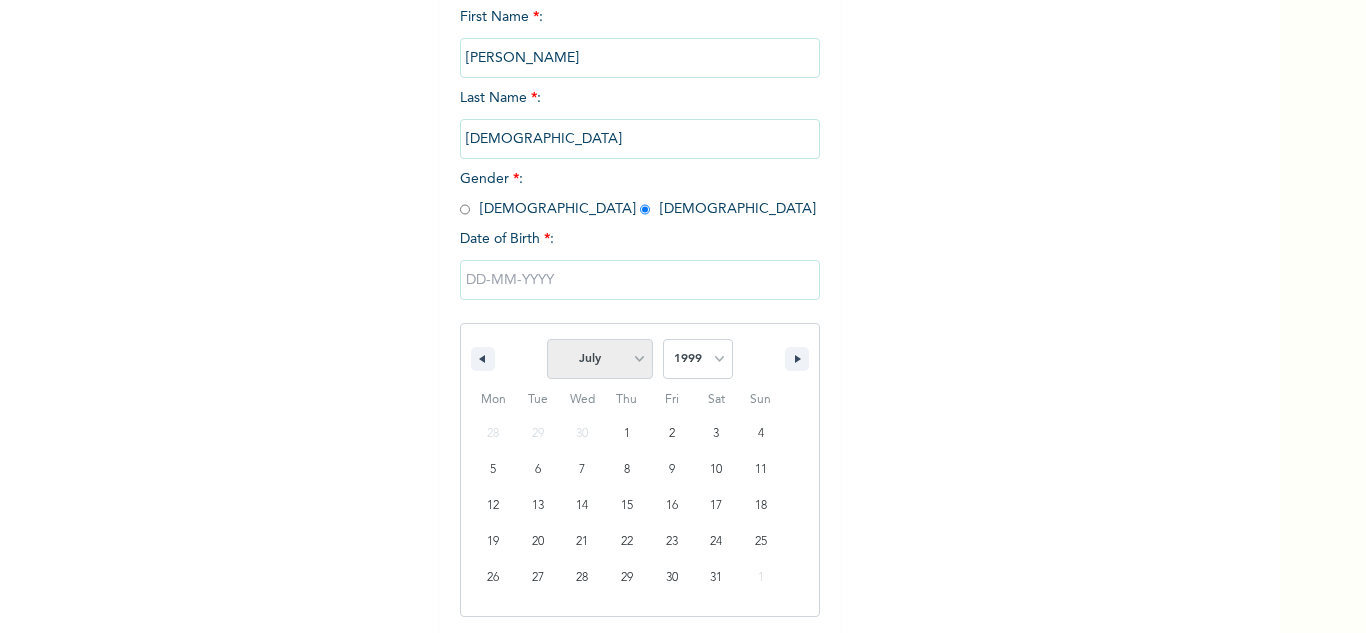 click on "January February March April May June July August September October November December" at bounding box center [600, 359] 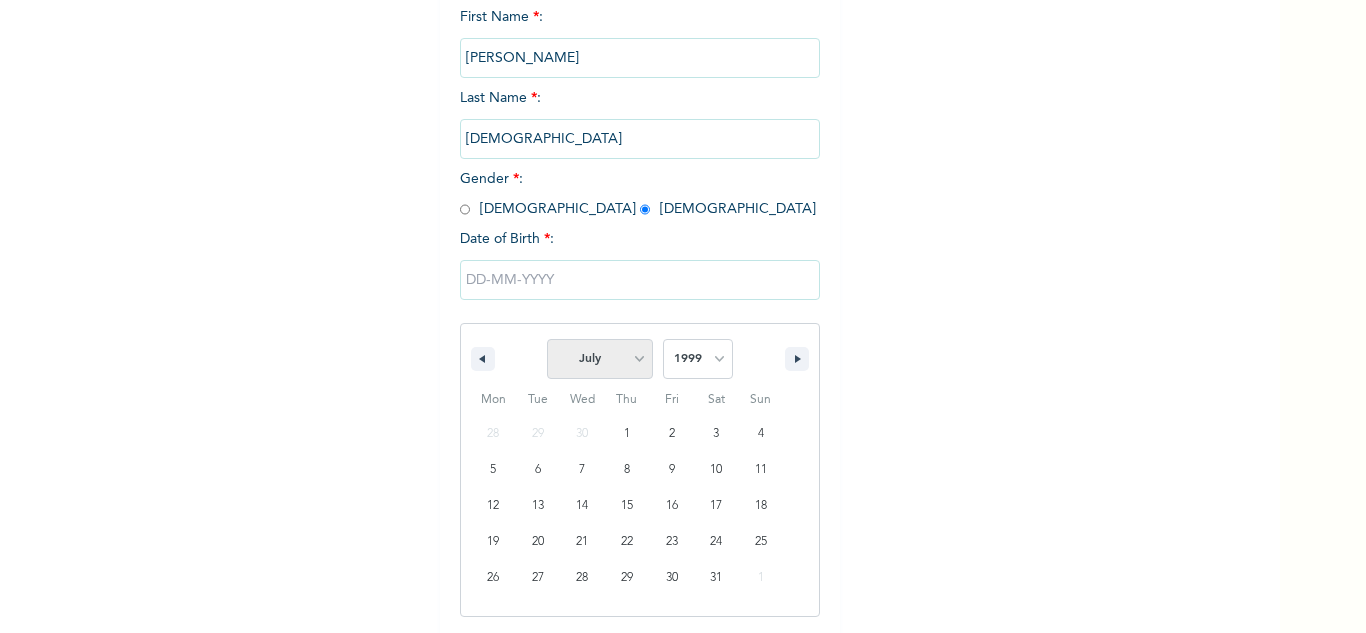 select on "8" 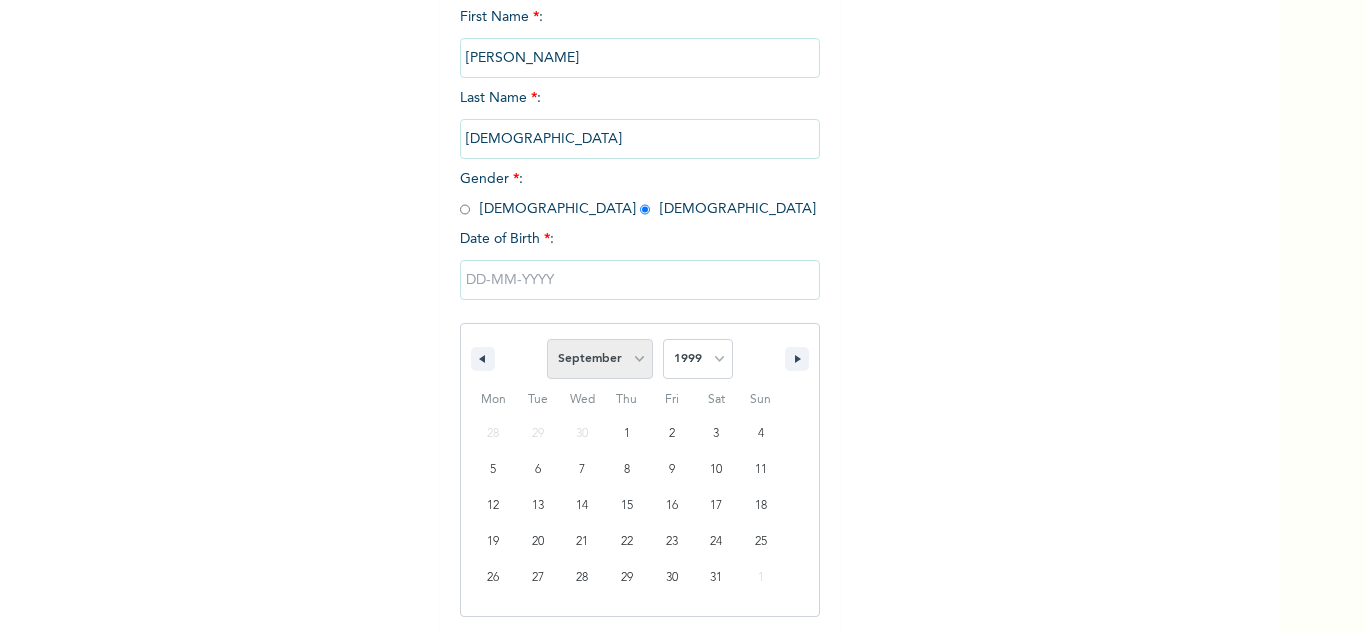 click on "January February March April May June July August September October November December" at bounding box center (600, 359) 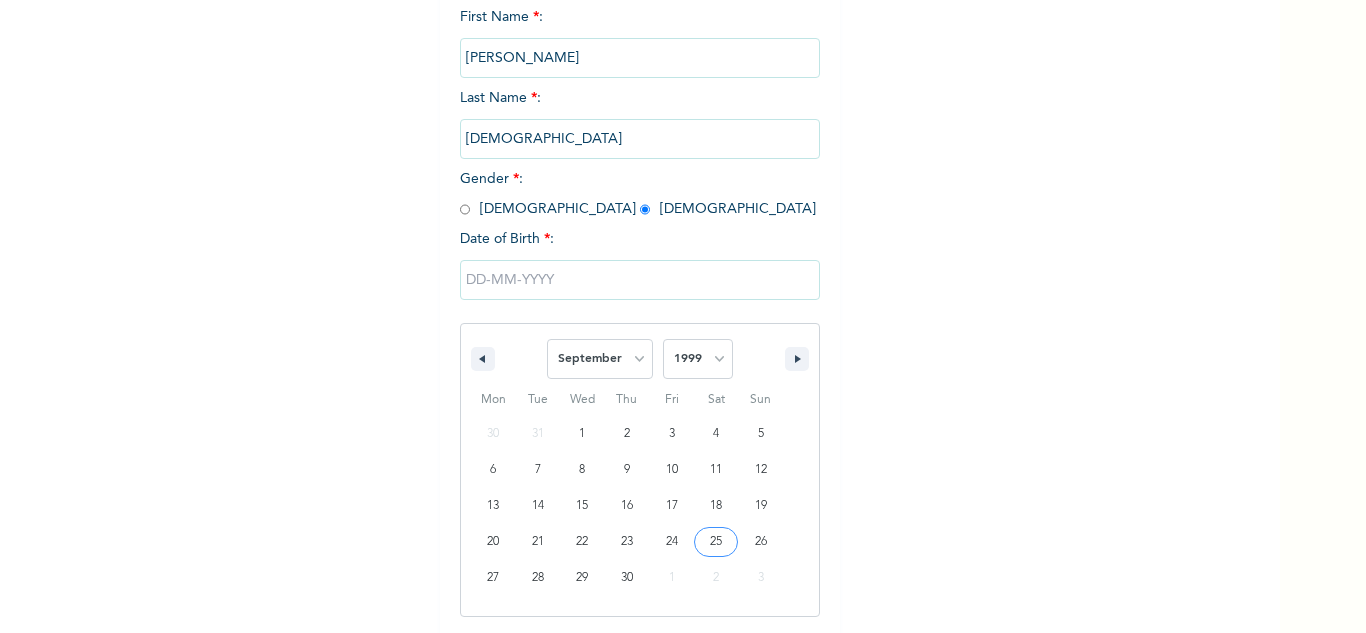 type on "09/25/1999" 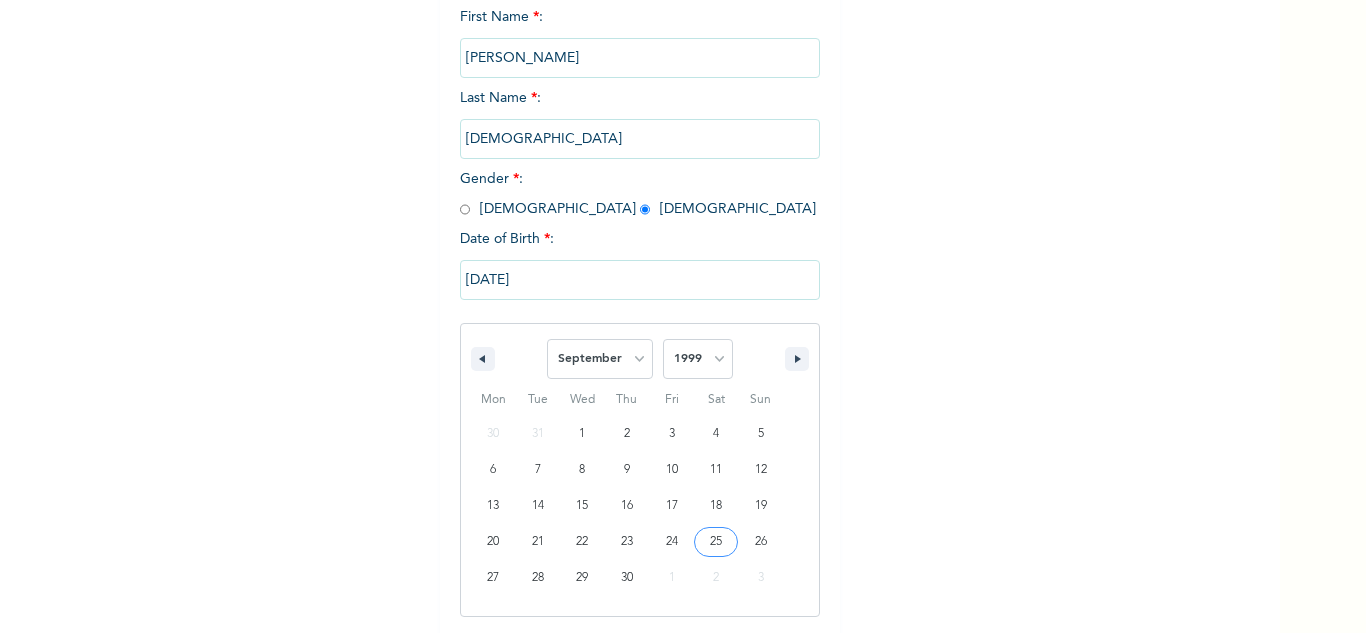 scroll, scrollTop: 70, scrollLeft: 0, axis: vertical 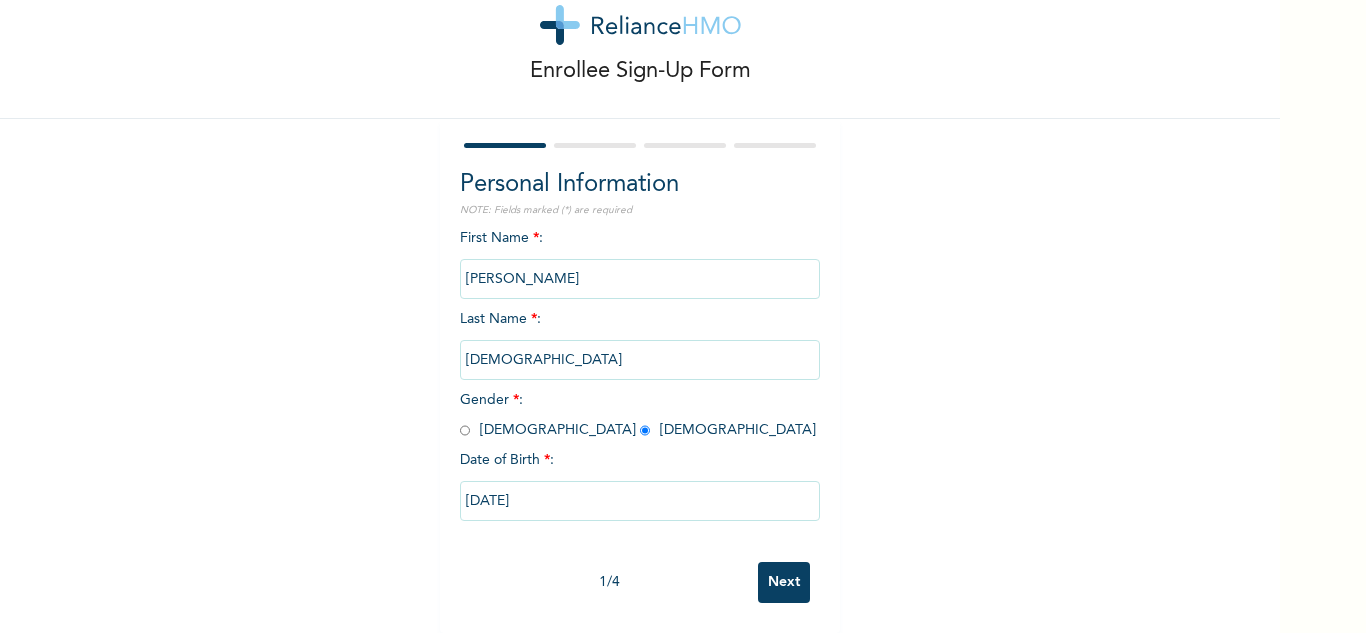 click on "Next" at bounding box center (784, 582) 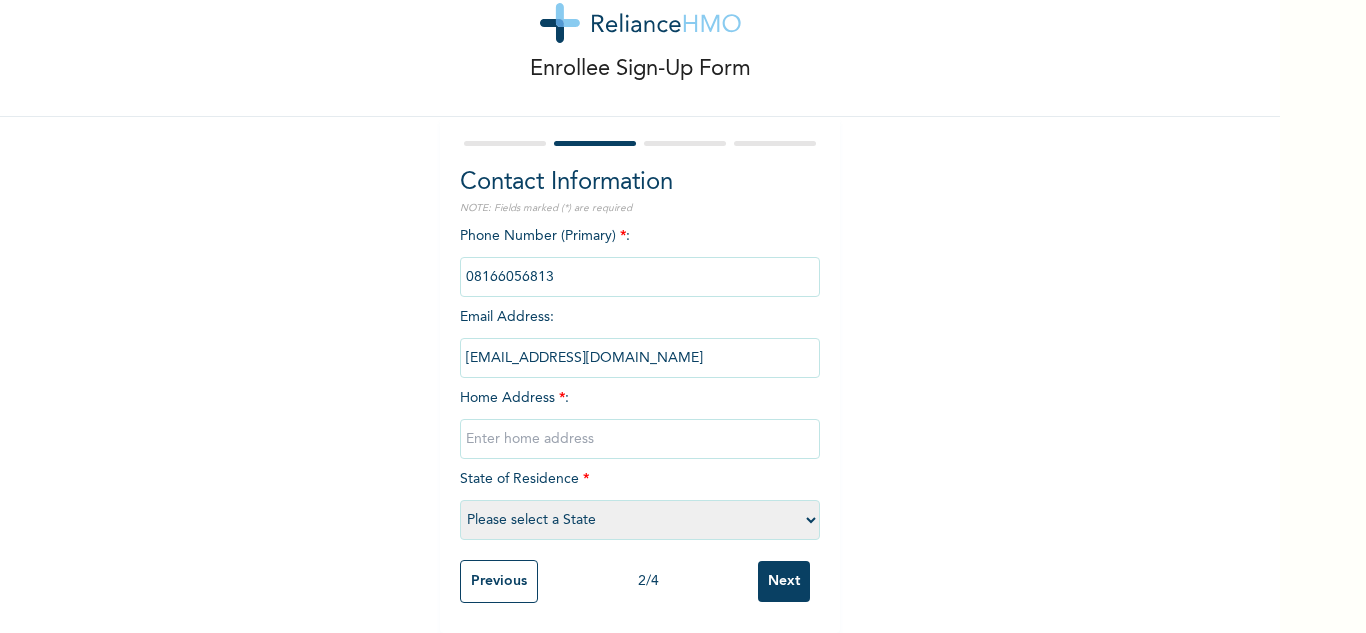 click at bounding box center [640, 439] 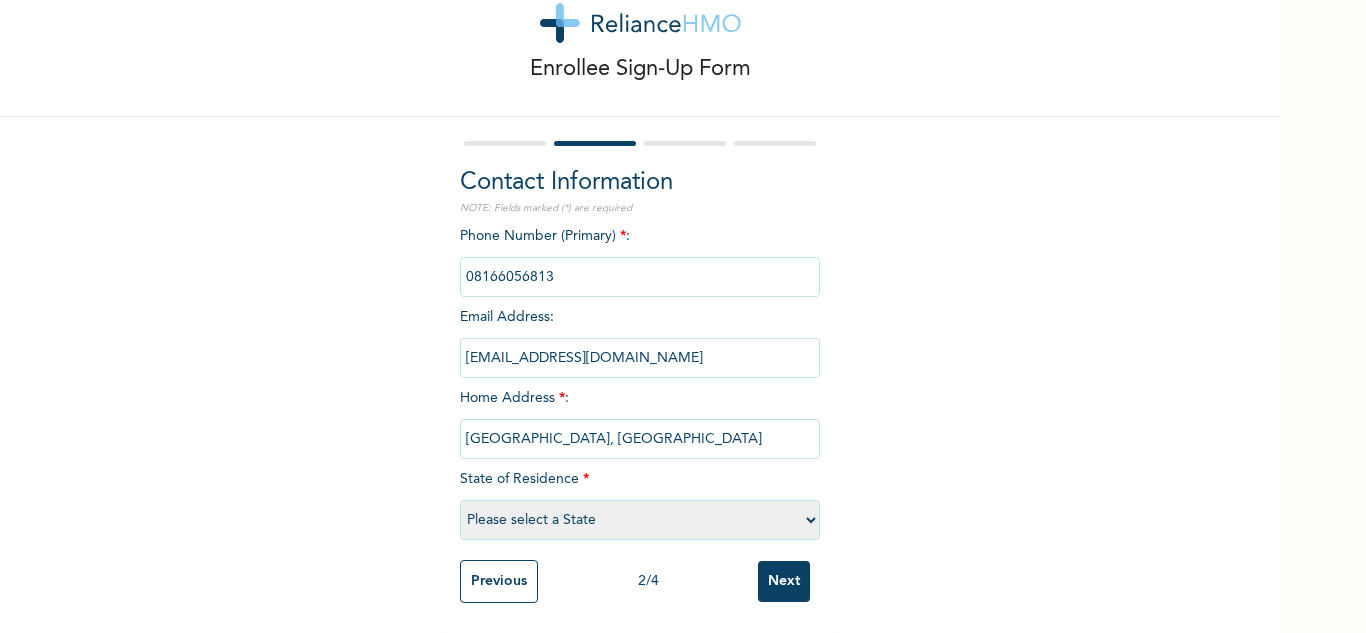 type on "otunba Street, Itedo Market" 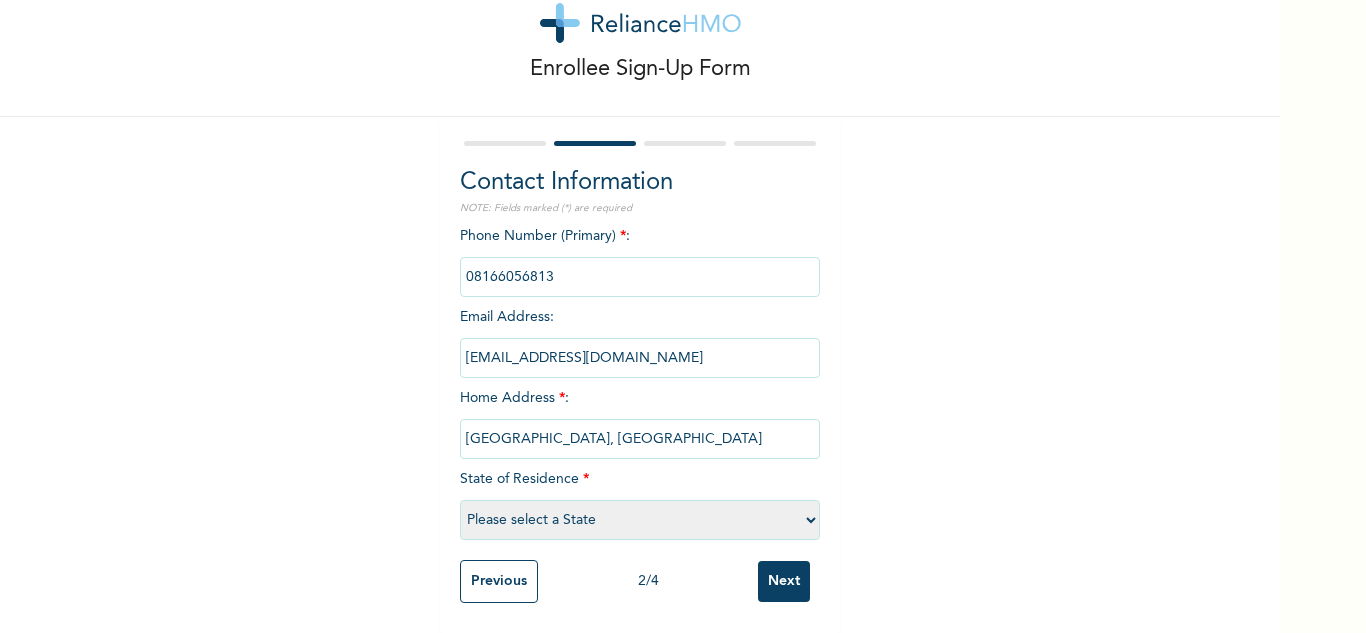 click on "Please select a State Abia Abuja (FCT) Adamawa Akwa Ibom Anambra Bauchi Bayelsa Benue Borno Cross River Delta Ebonyi Edo Ekiti Enugu Gombe Imo Jigawa Kaduna Kano Katsina Kebbi Kogi Kwara Lagos Nasarawa Niger Ogun Ondo Osun Oyo Plateau Rivers Sokoto Taraba Yobe Zamfara" at bounding box center [640, 520] 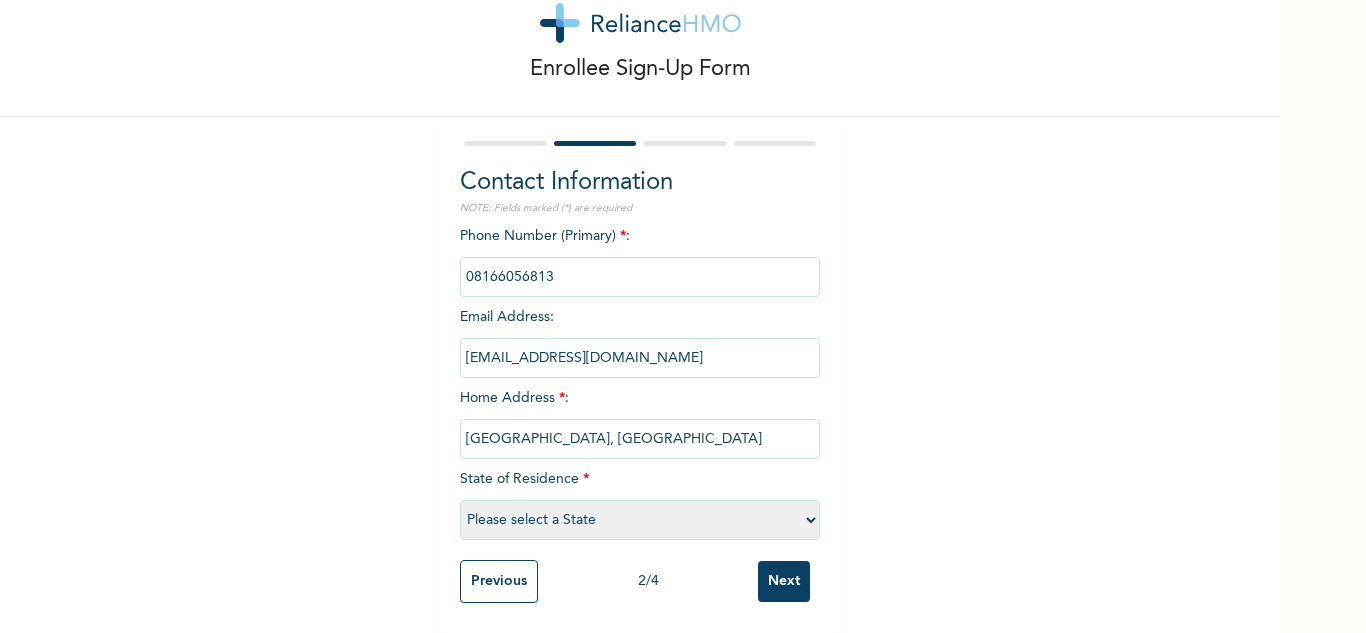 select on "25" 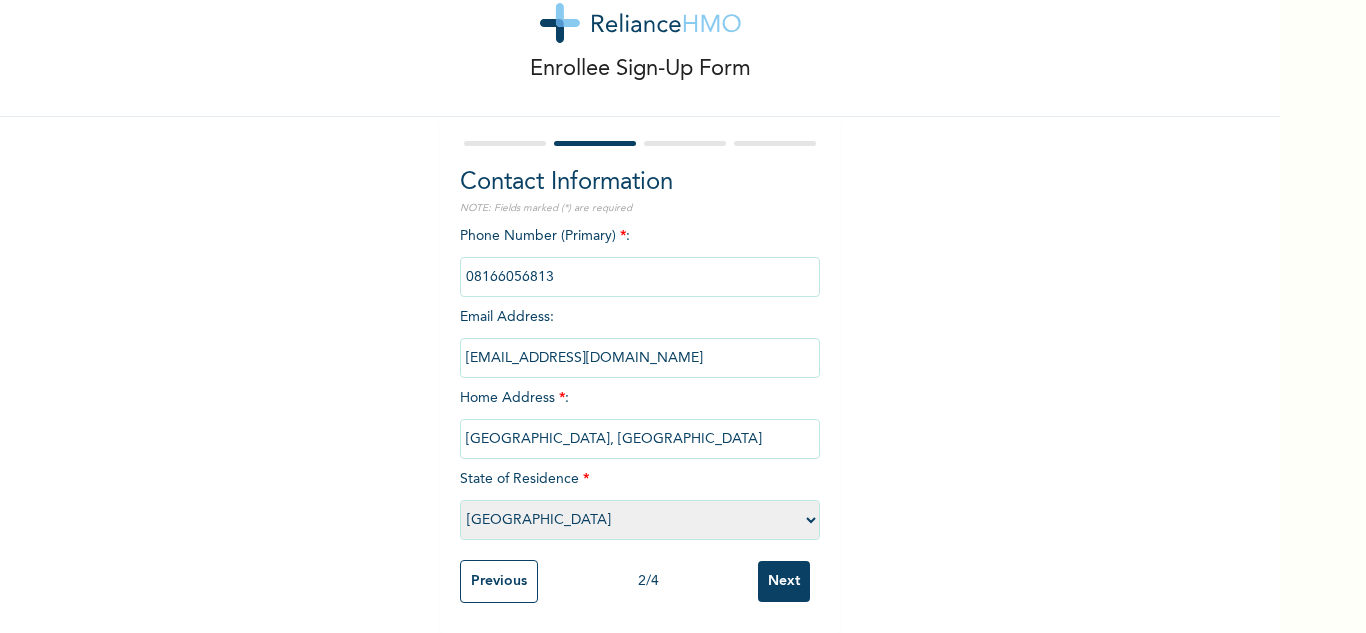 click on "Please select a State Abia Abuja (FCT) Adamawa Akwa Ibom Anambra Bauchi Bayelsa Benue Borno Cross River Delta Ebonyi Edo Ekiti Enugu Gombe Imo Jigawa Kaduna Kano Katsina Kebbi Kogi Kwara Lagos Nasarawa Niger Ogun Ondo Osun Oyo Plateau Rivers Sokoto Taraba Yobe Zamfara" at bounding box center [640, 520] 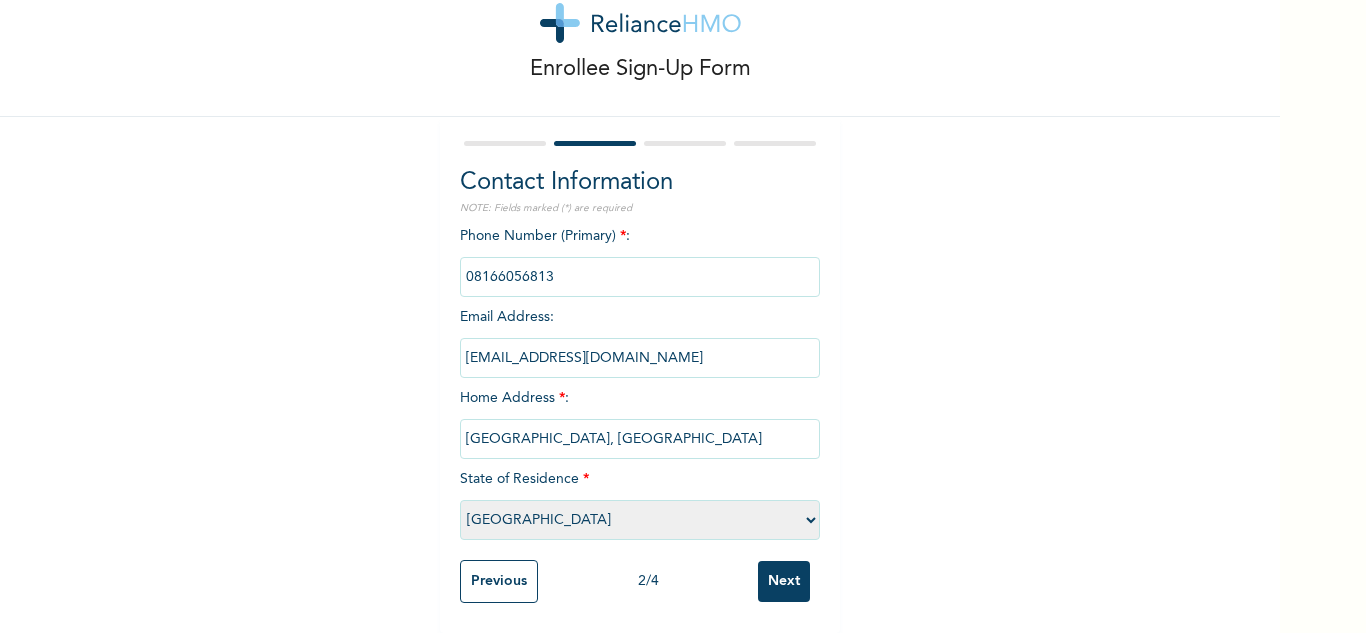 click on "Previous 2  / 4 Next" at bounding box center (640, 581) 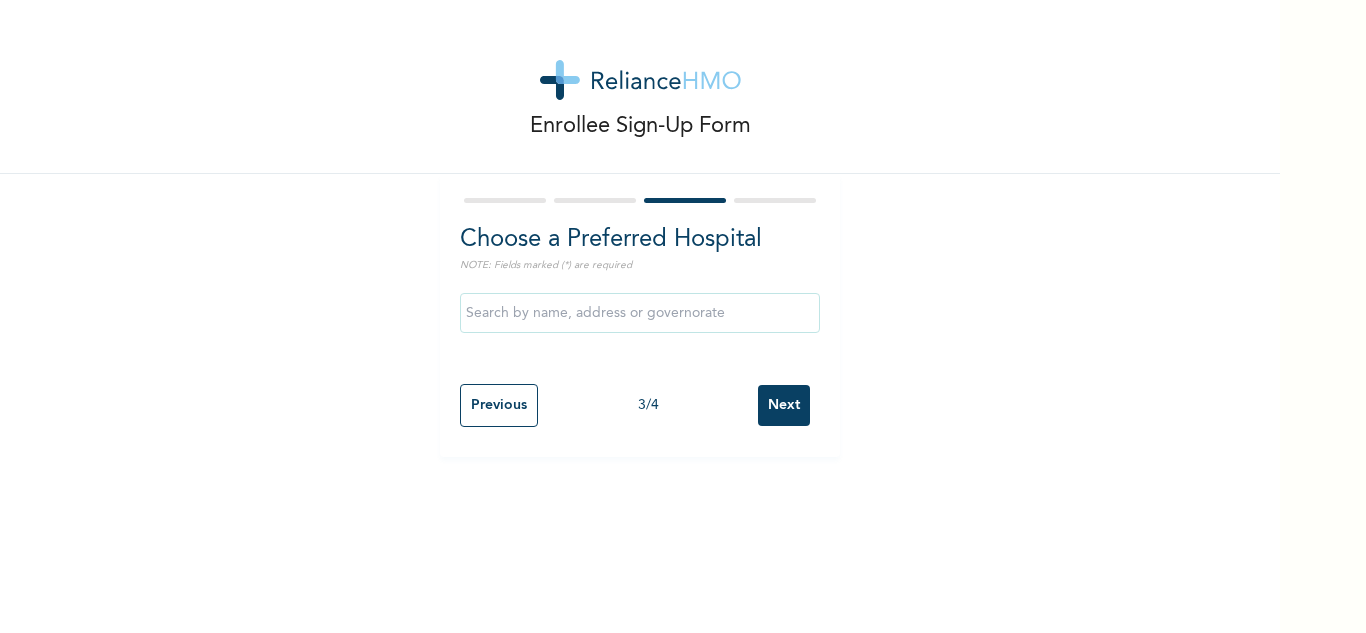 scroll, scrollTop: 0, scrollLeft: 0, axis: both 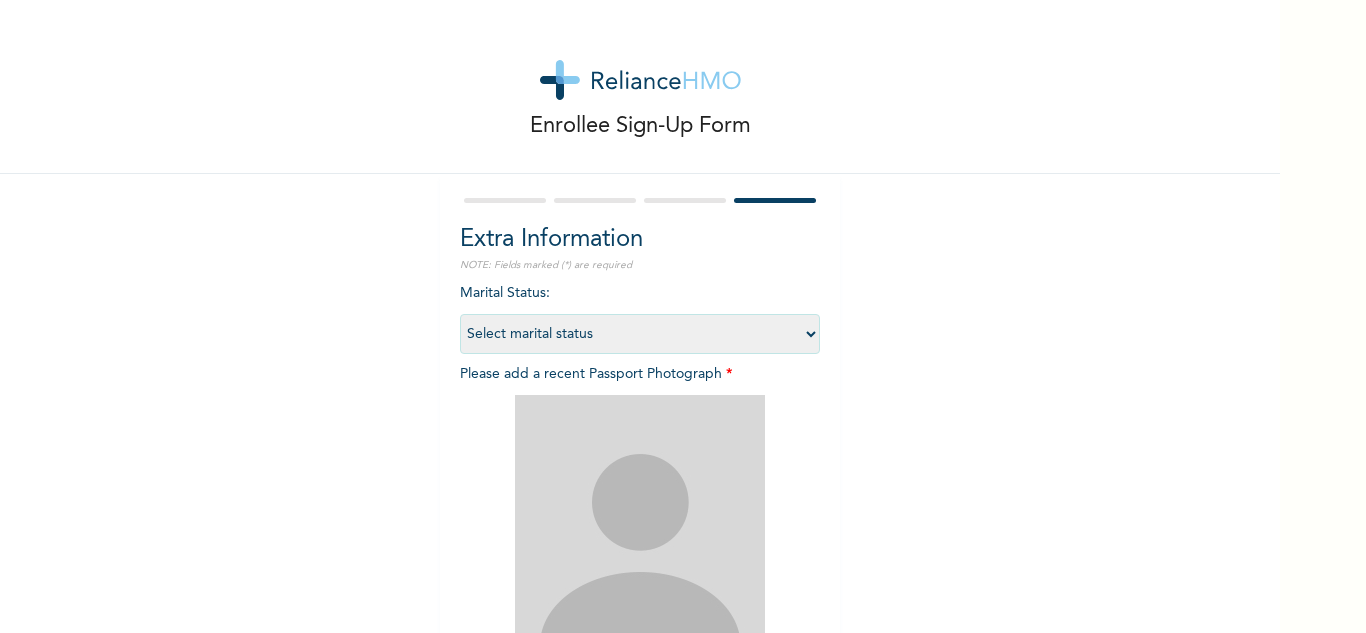 click on "Select marital status Single Married Divorced Widow/Widower" at bounding box center [640, 334] 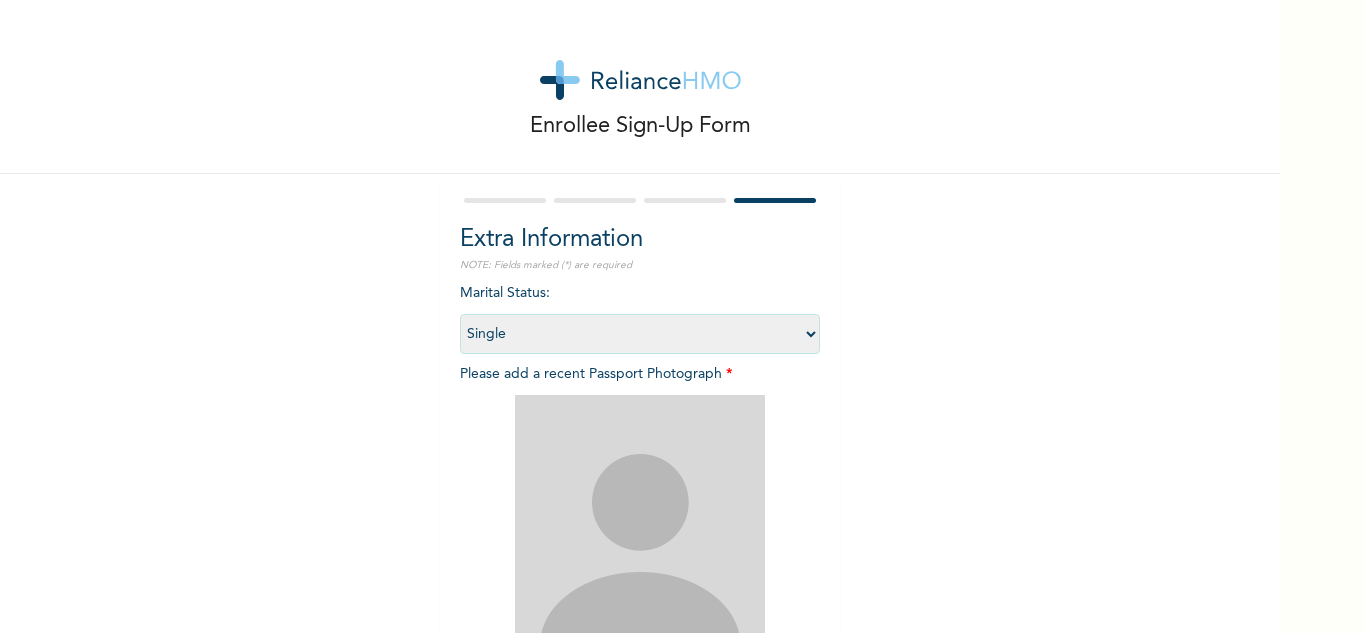 click on "Select marital status Single Married Divorced Widow/Widower" at bounding box center (640, 334) 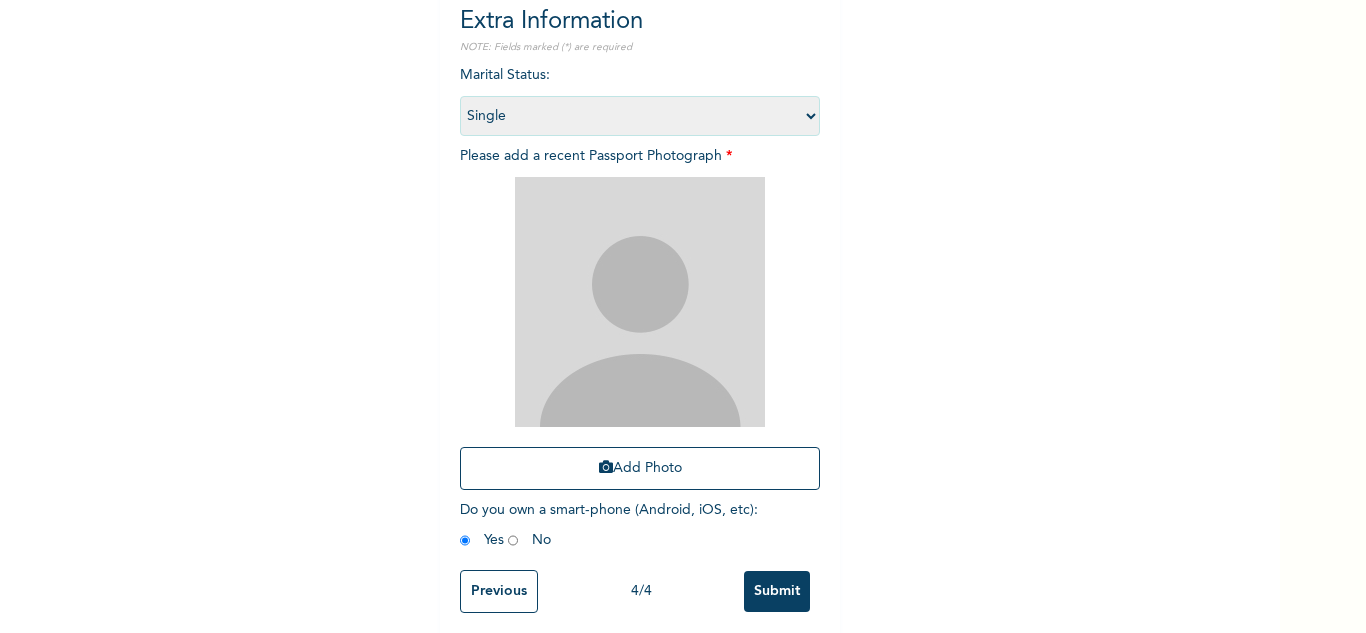 scroll, scrollTop: 243, scrollLeft: 0, axis: vertical 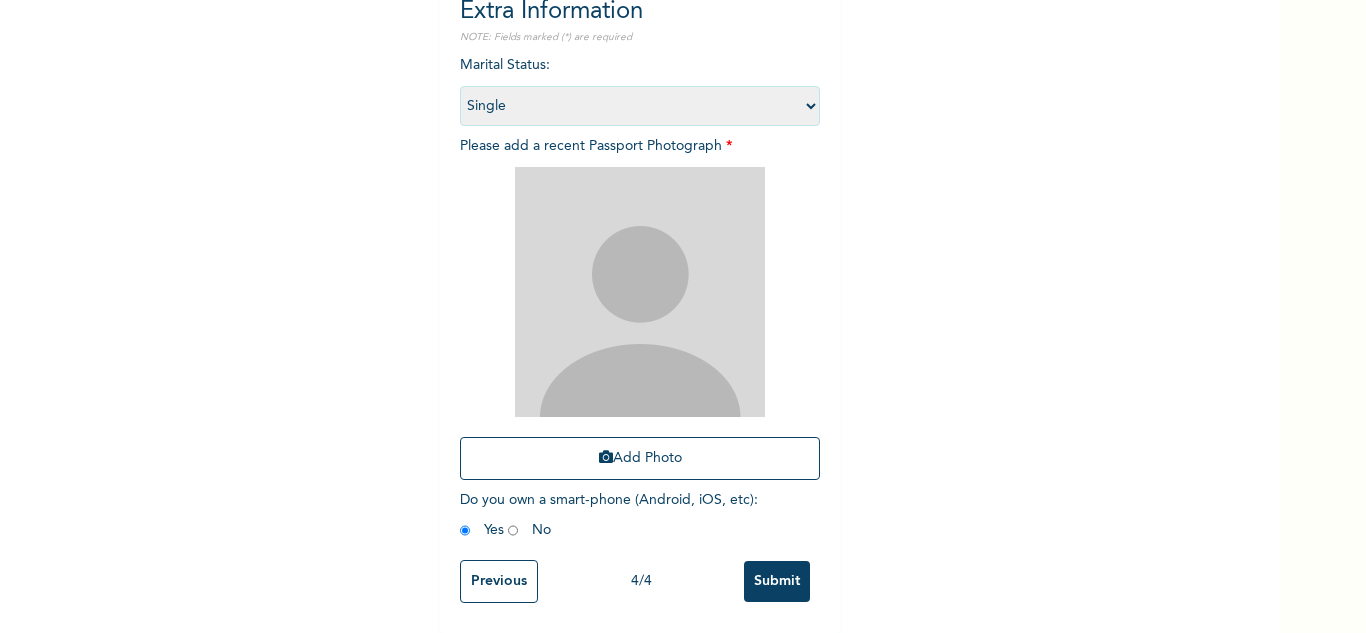 click at bounding box center [513, 530] 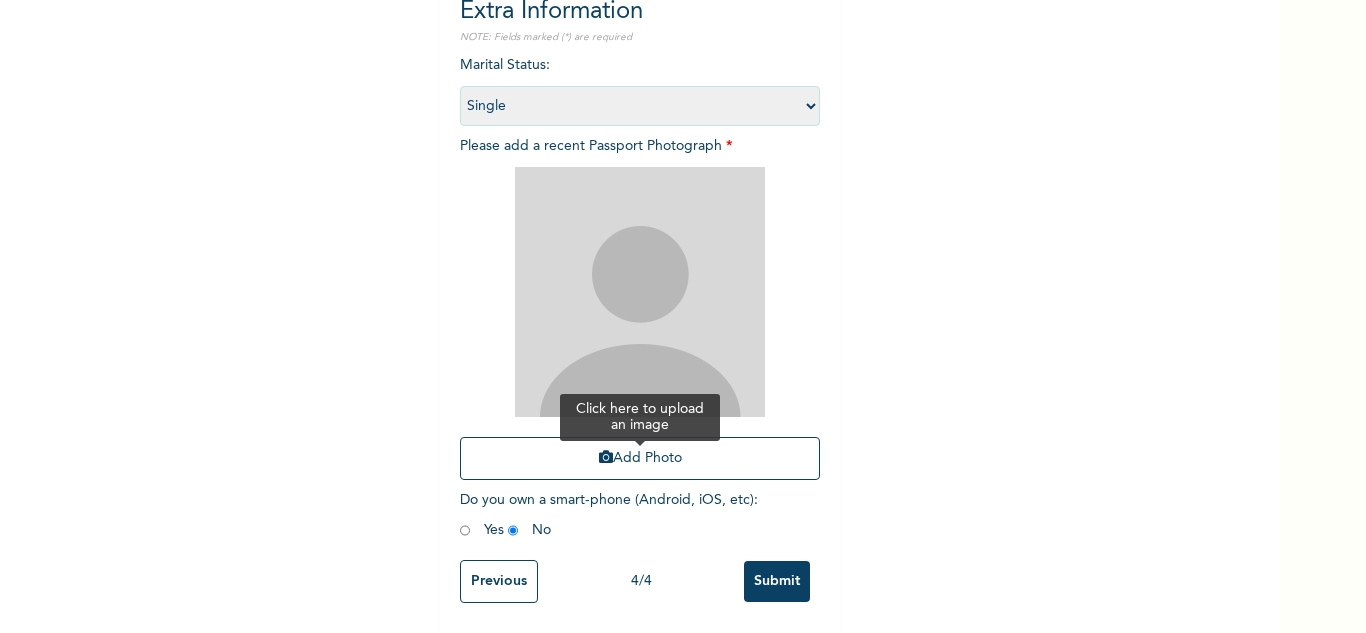 click on "Add Photo" at bounding box center (640, 458) 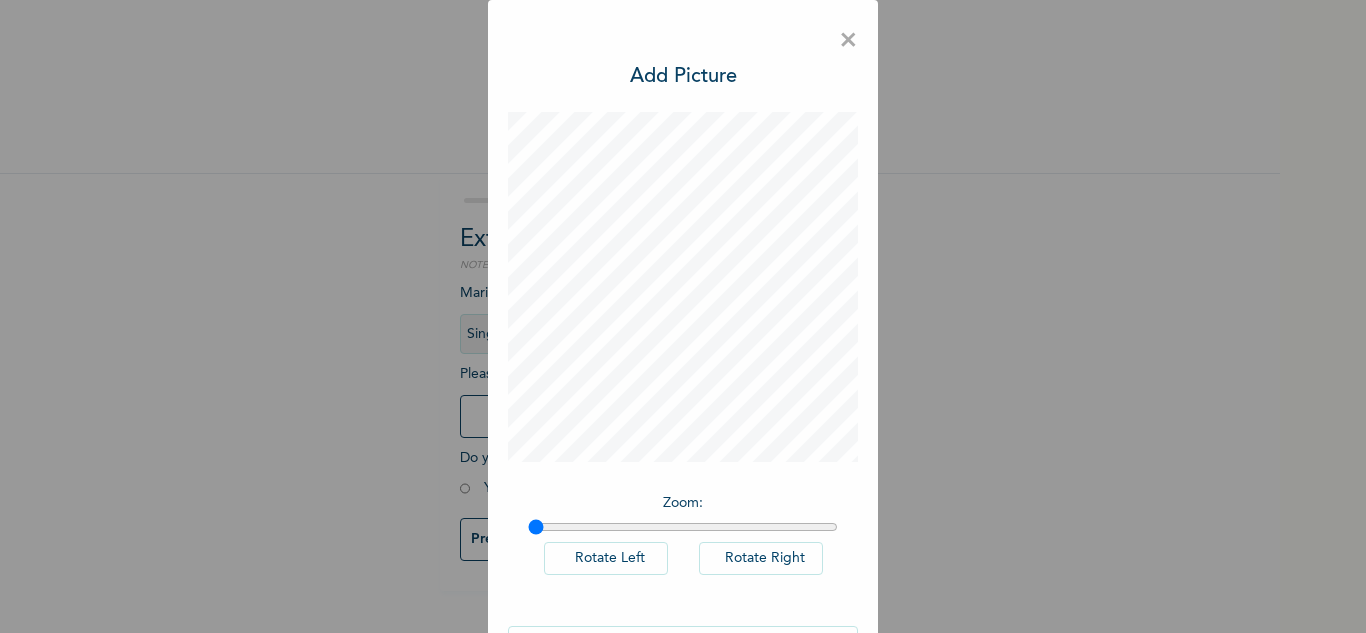 scroll, scrollTop: 0, scrollLeft: 0, axis: both 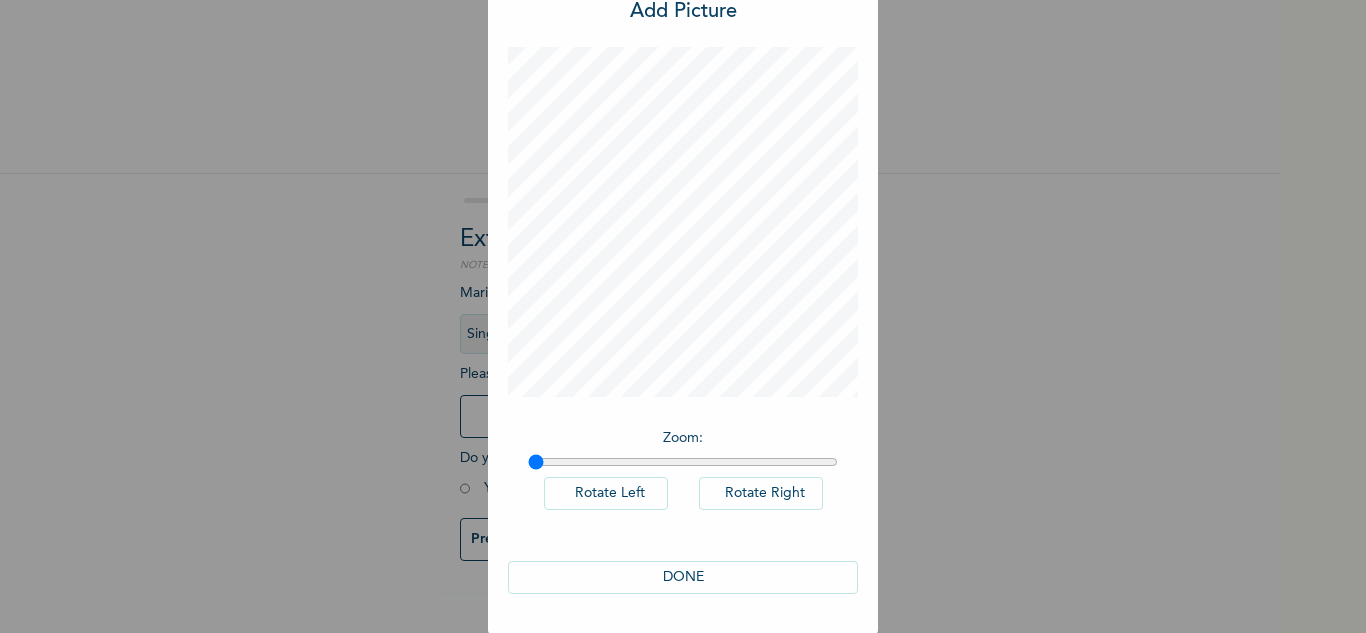 click on "DONE" at bounding box center [683, 577] 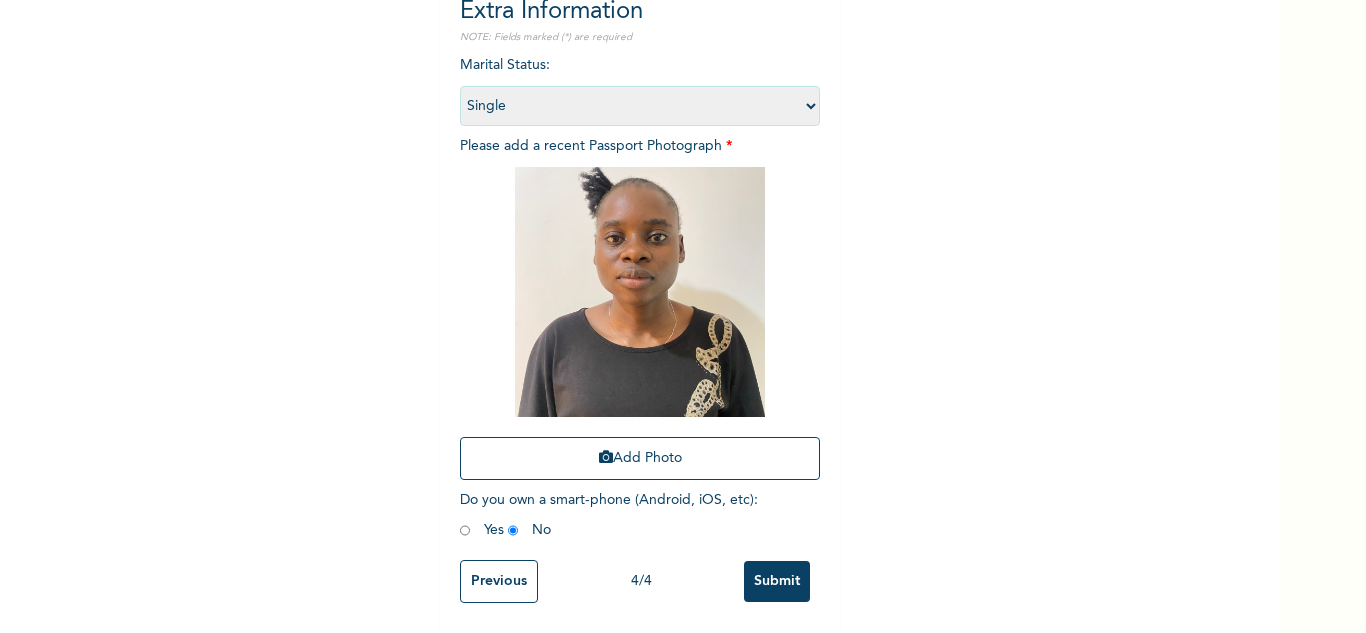 scroll, scrollTop: 243, scrollLeft: 0, axis: vertical 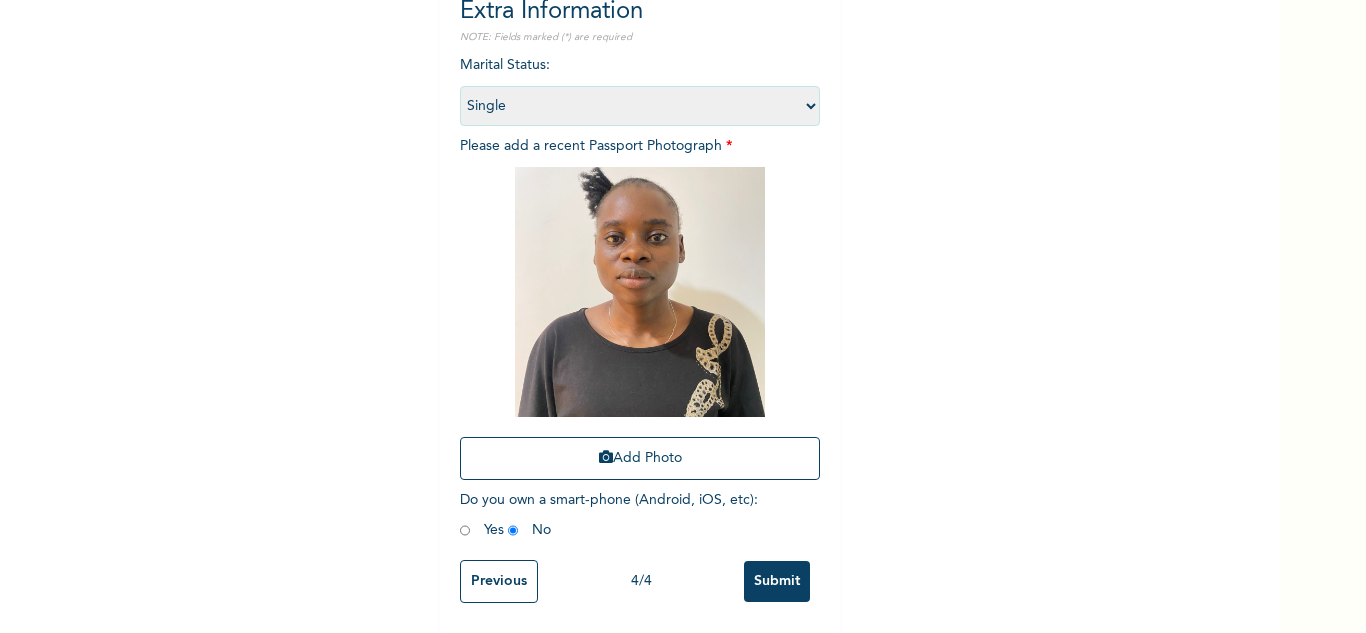 radio on "true" 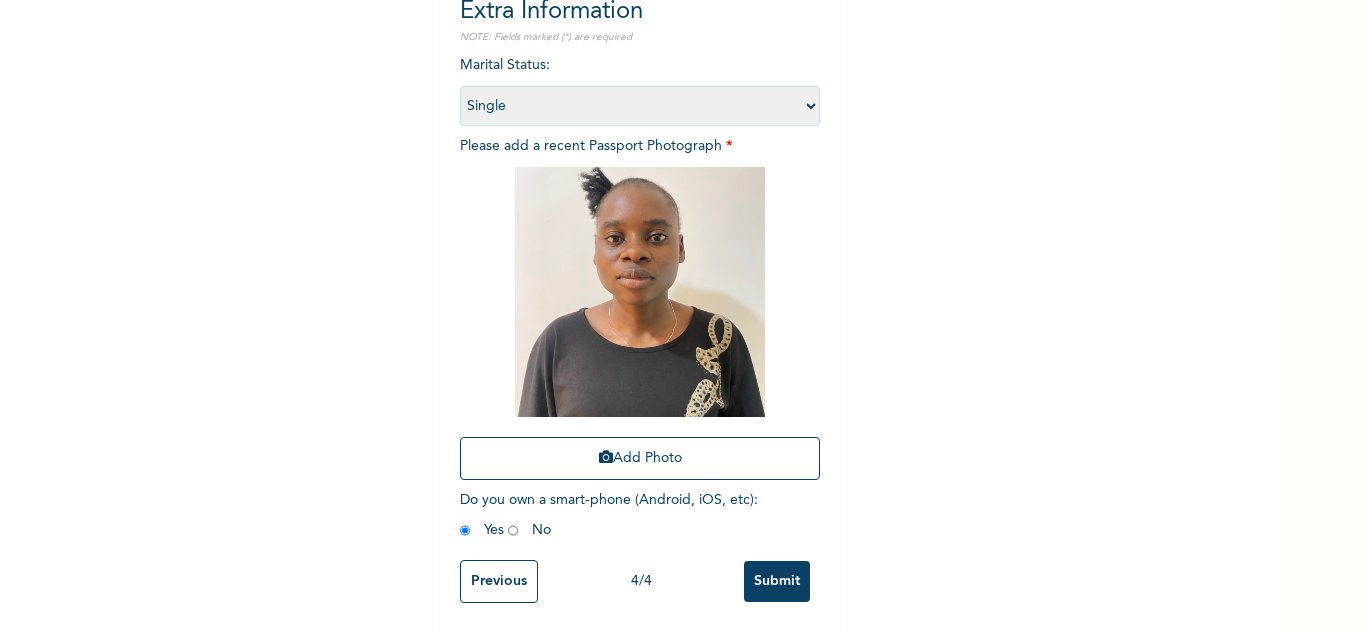 click on "Submit" at bounding box center [777, 581] 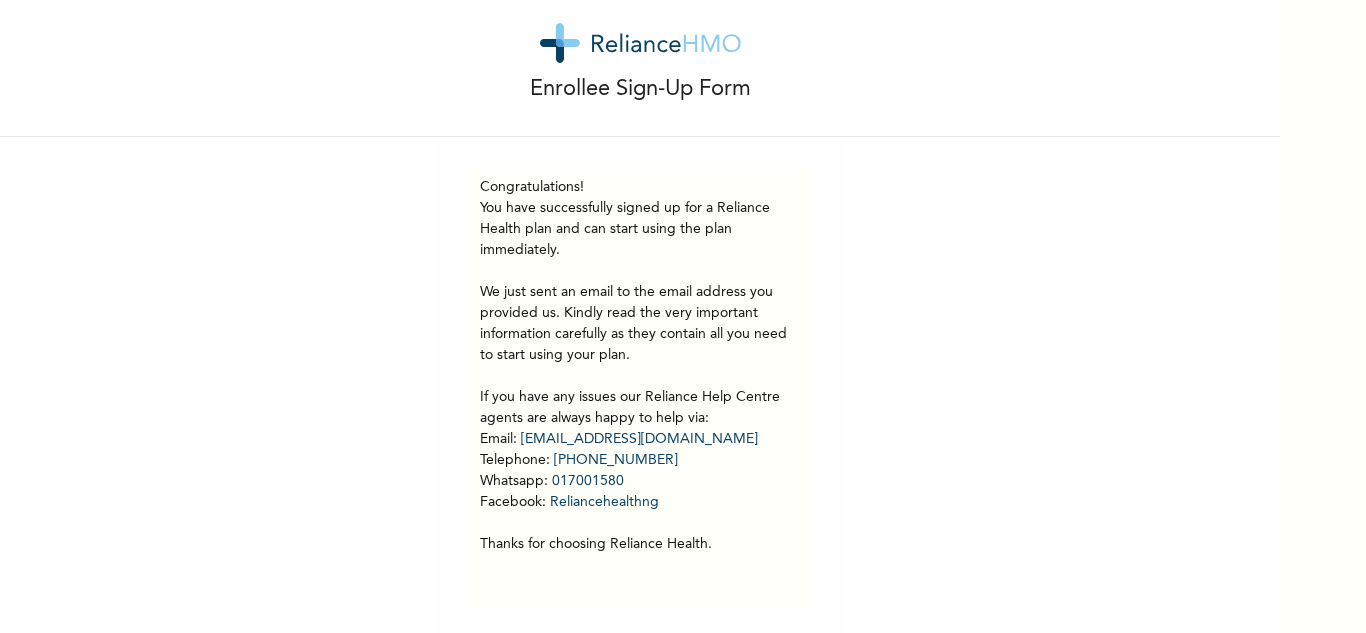 scroll, scrollTop: 56, scrollLeft: 0, axis: vertical 